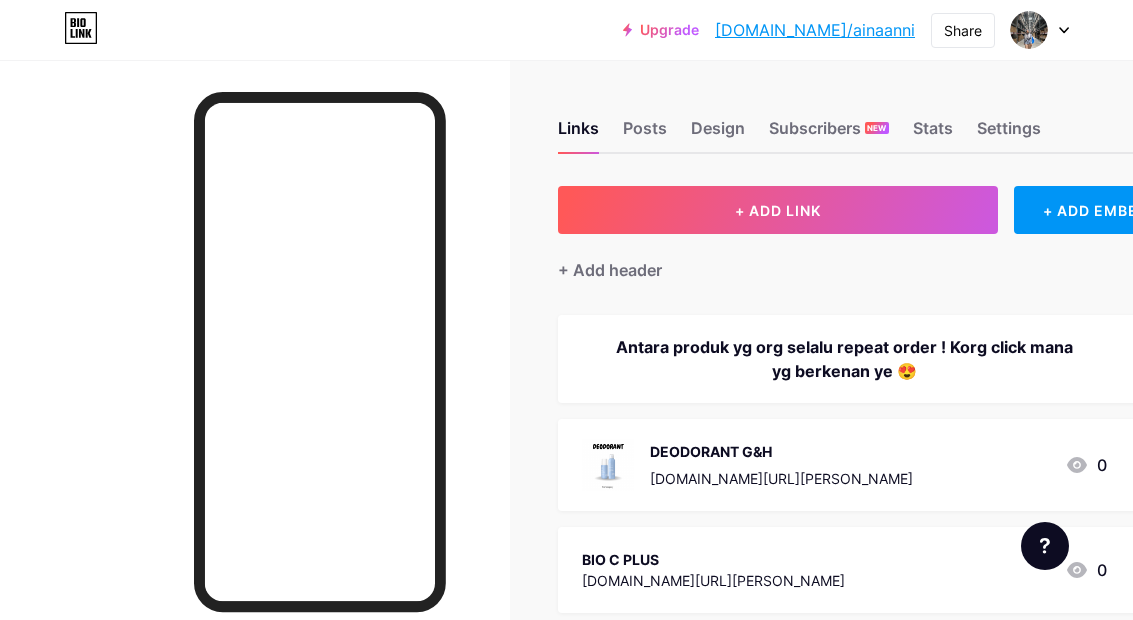 scroll, scrollTop: 29, scrollLeft: 65, axis: both 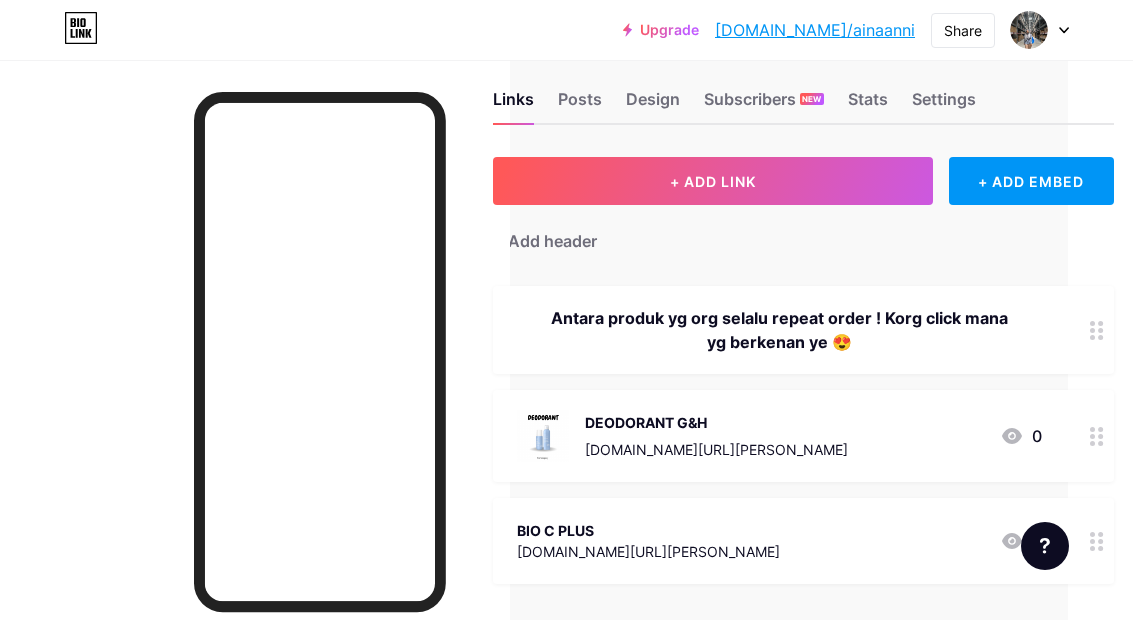 click on "Share" at bounding box center (963, 30) 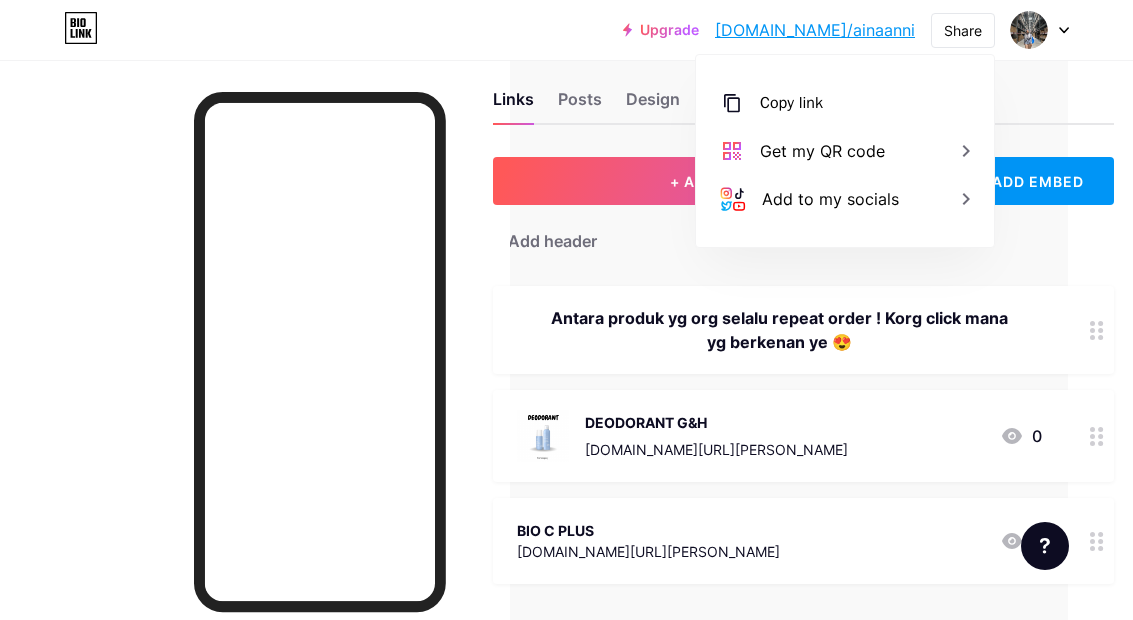 click on "Copy link" at bounding box center [845, 103] 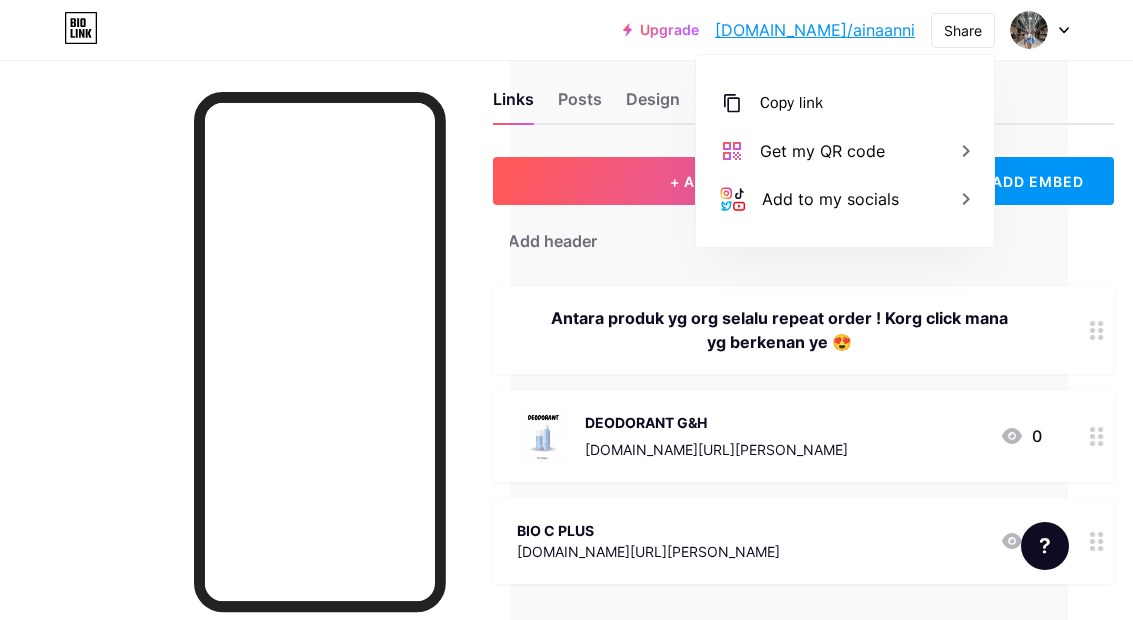 scroll, scrollTop: 0, scrollLeft: 0, axis: both 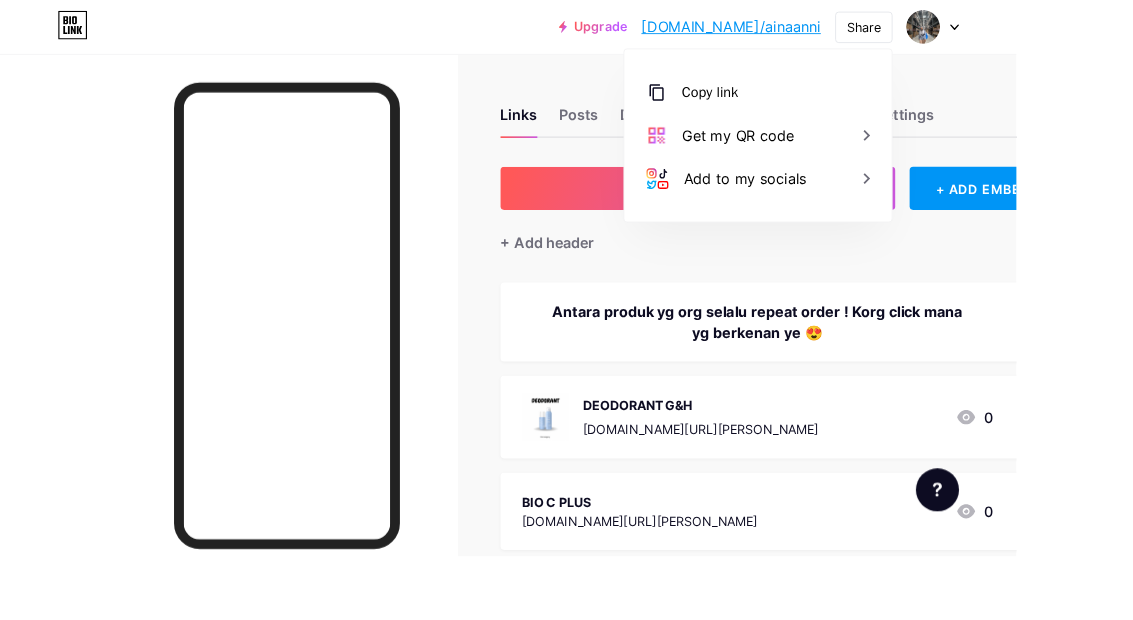click at bounding box center [255, 370] 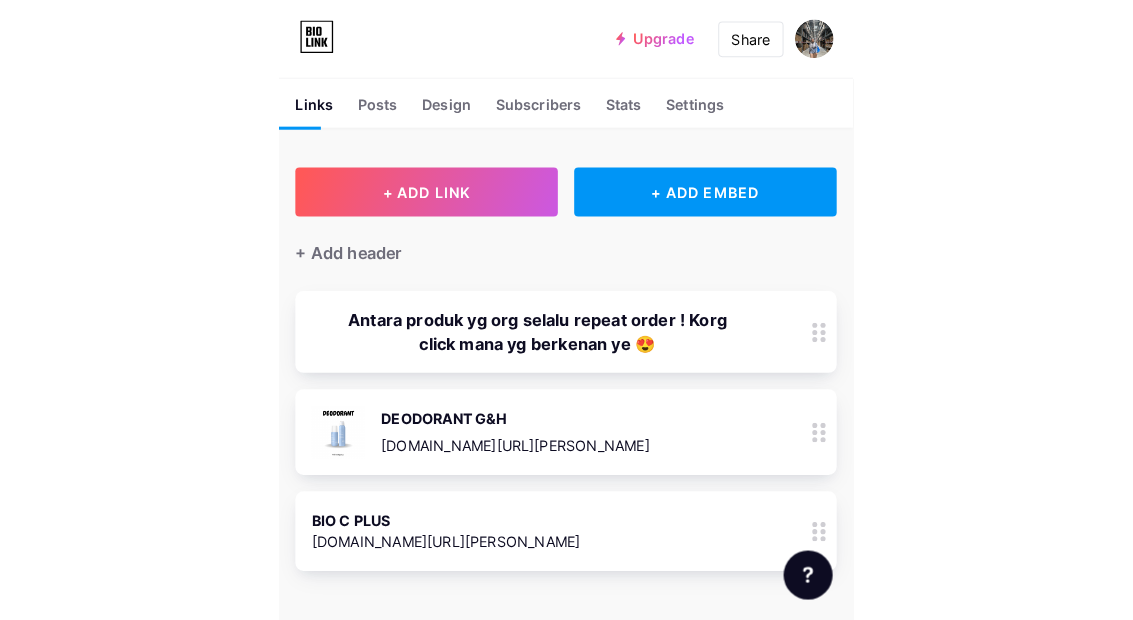 scroll, scrollTop: 50, scrollLeft: 9, axis: both 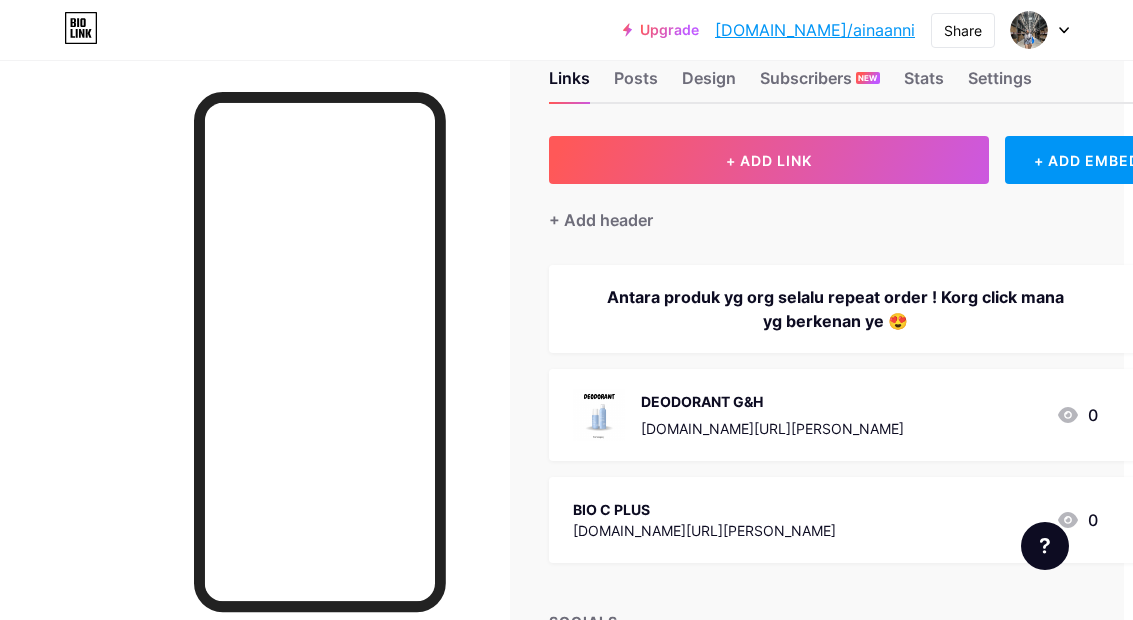 click on "+ ADD LINK" at bounding box center [769, 160] 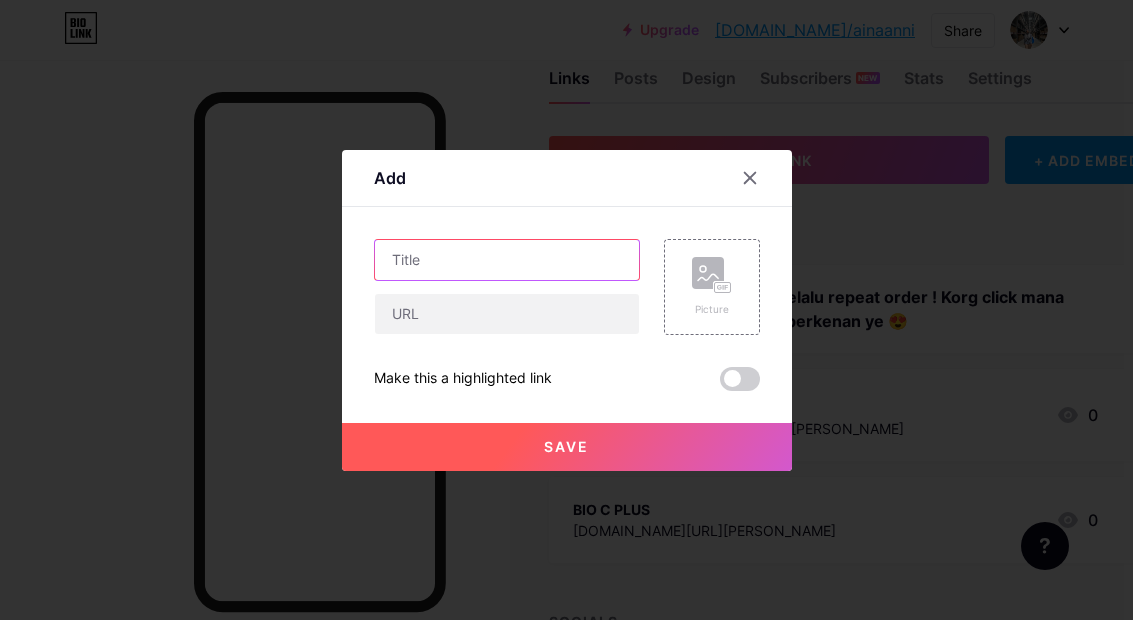 click at bounding box center (507, 260) 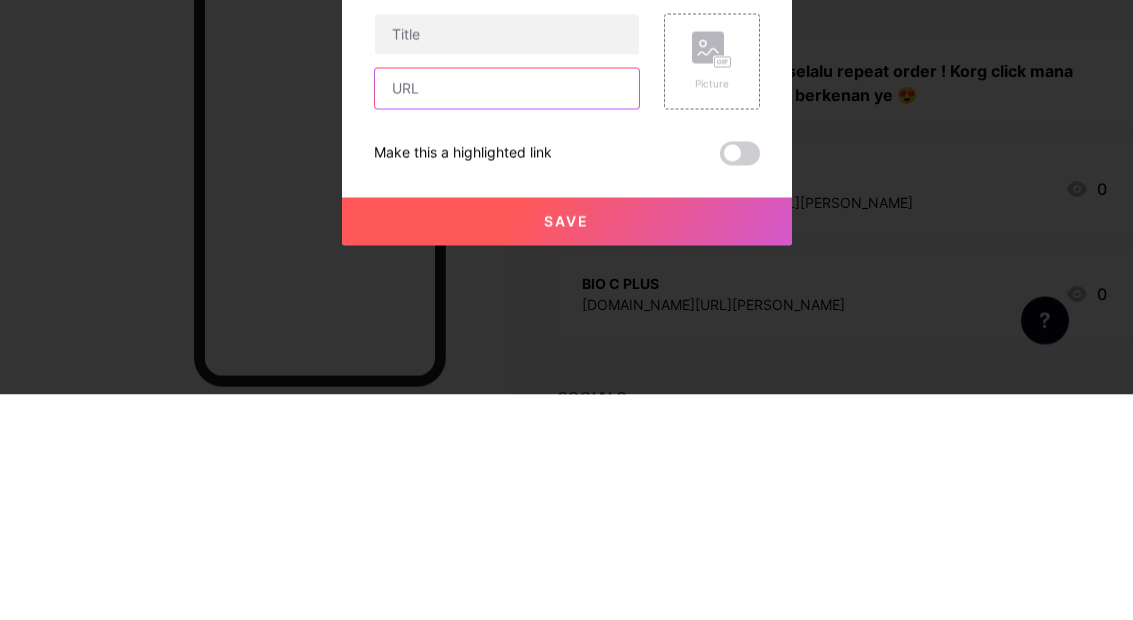 click at bounding box center (507, 314) 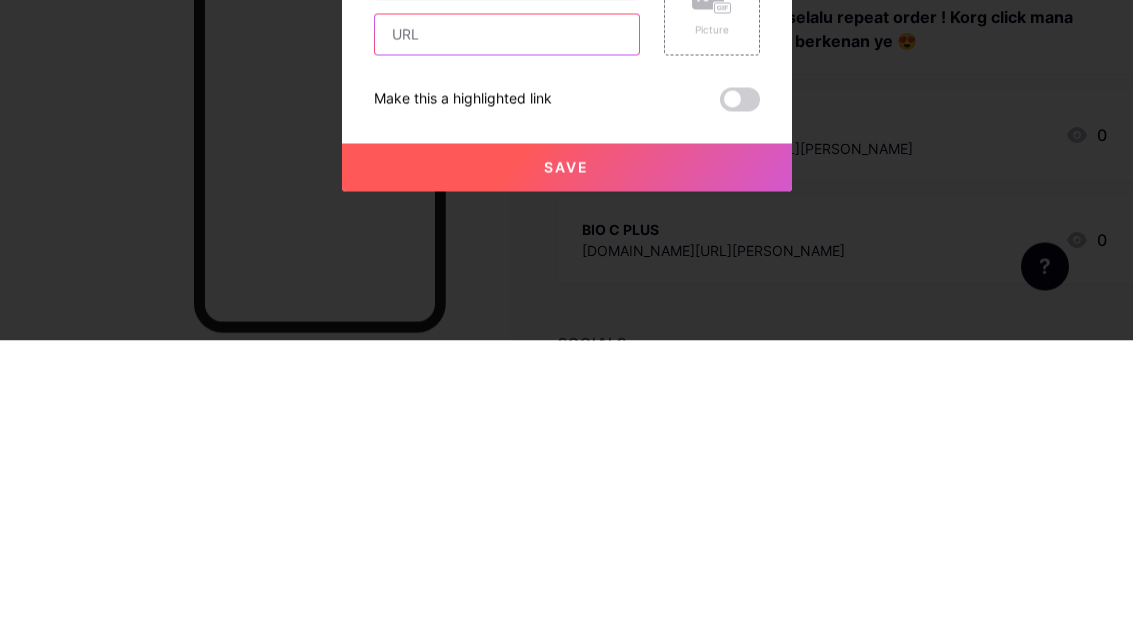 click at bounding box center [507, 314] 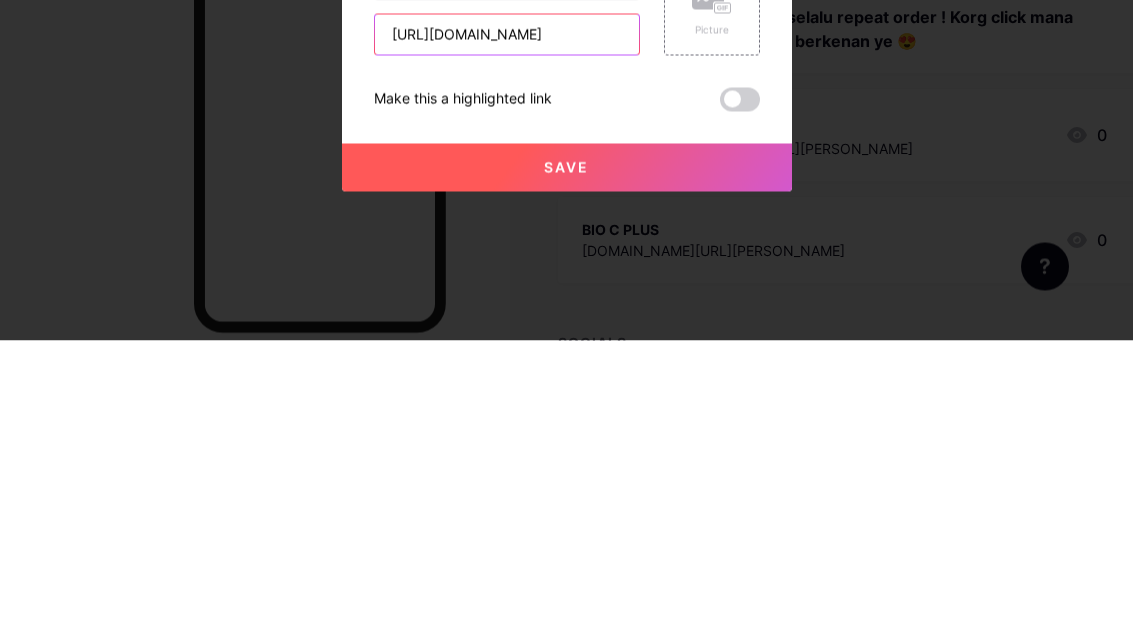 type on "[URL][DOMAIN_NAME]" 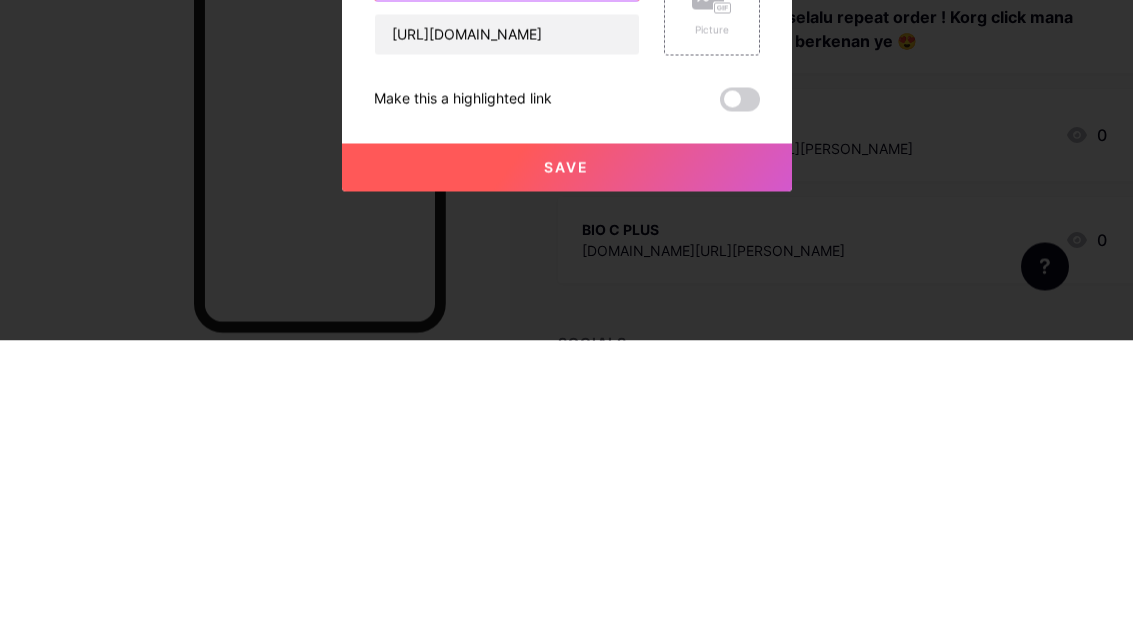 click at bounding box center (507, 260) 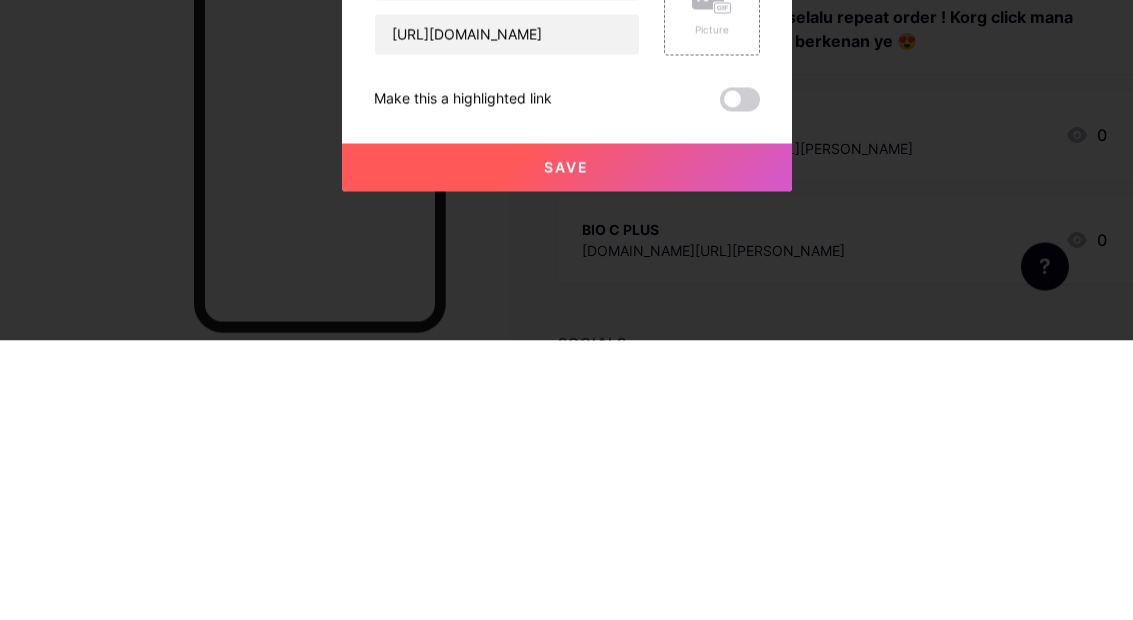 click at bounding box center (566, 310) 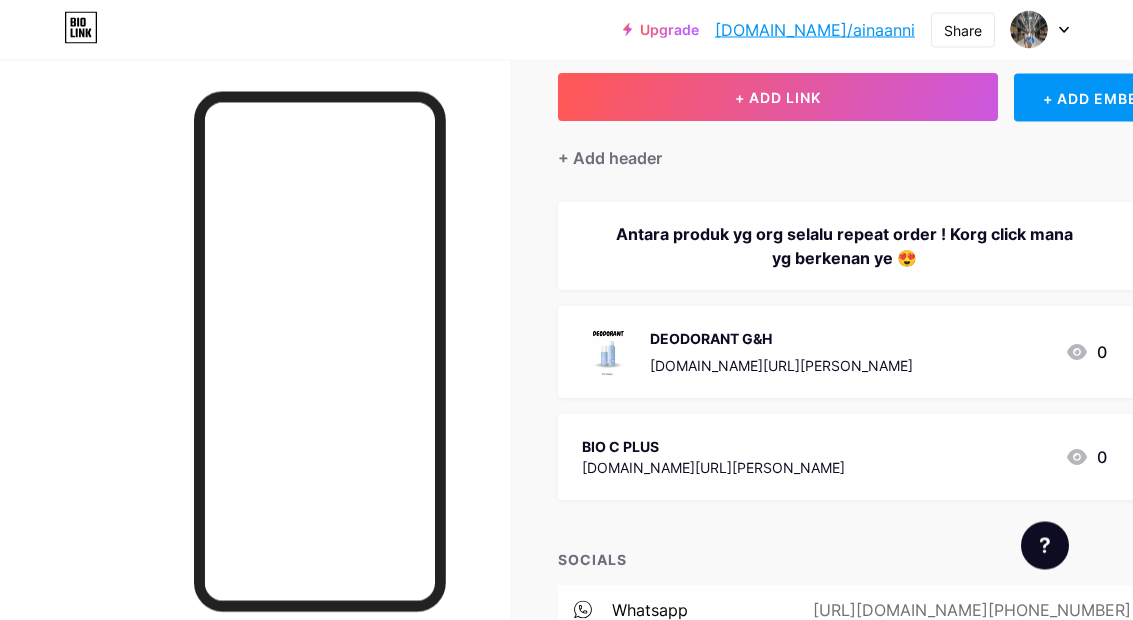 click on "+ ADD LINK" at bounding box center [778, 98] 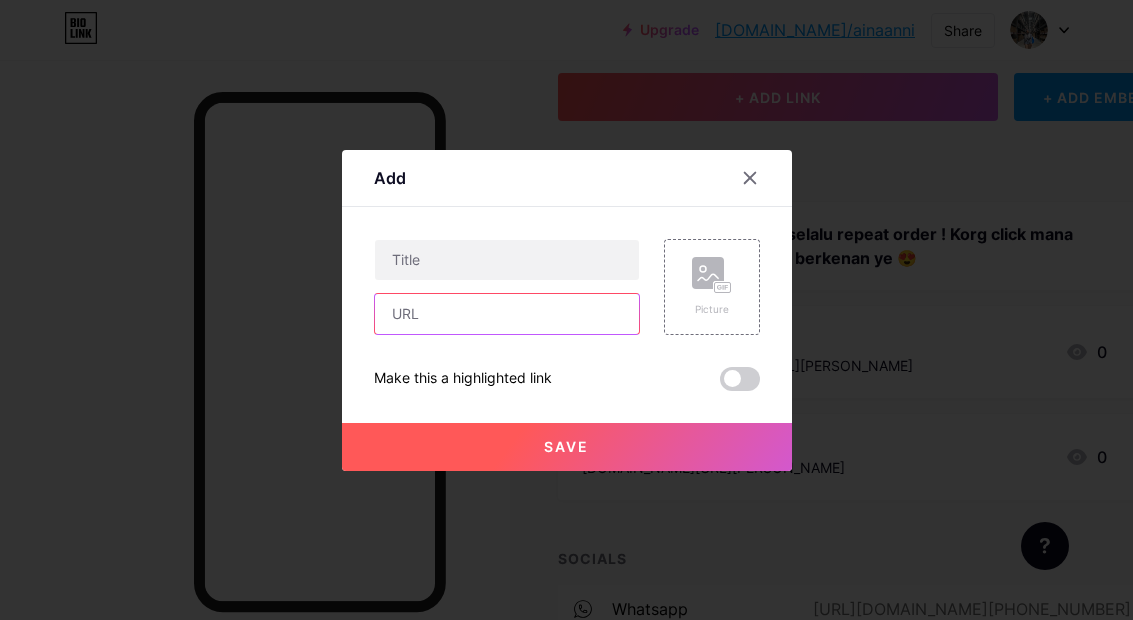 click at bounding box center [507, 314] 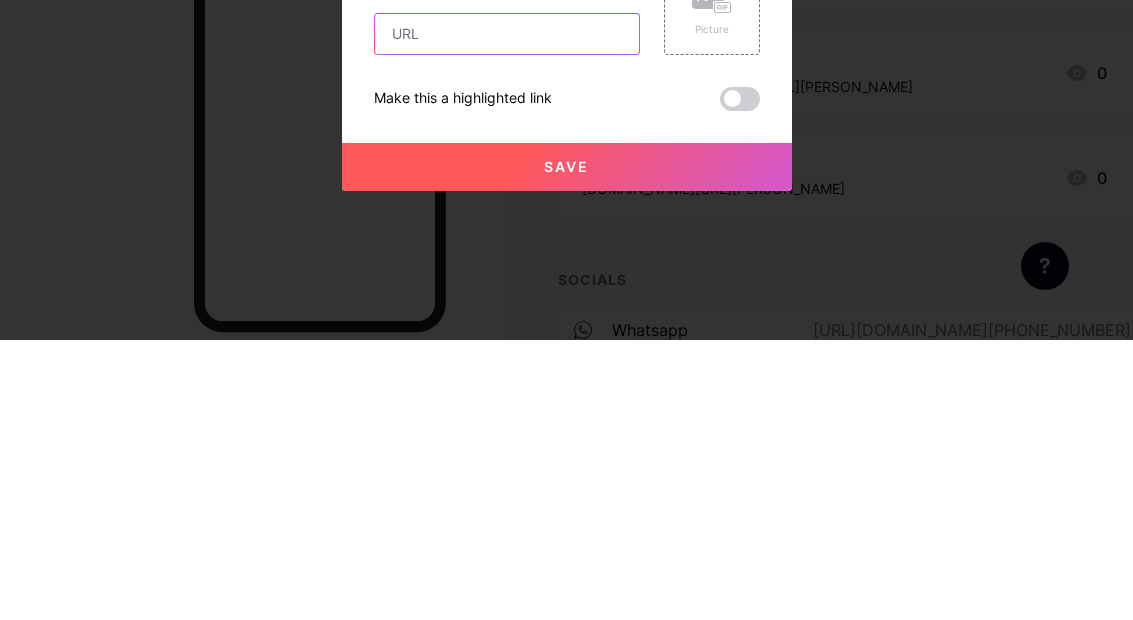click at bounding box center [507, 314] 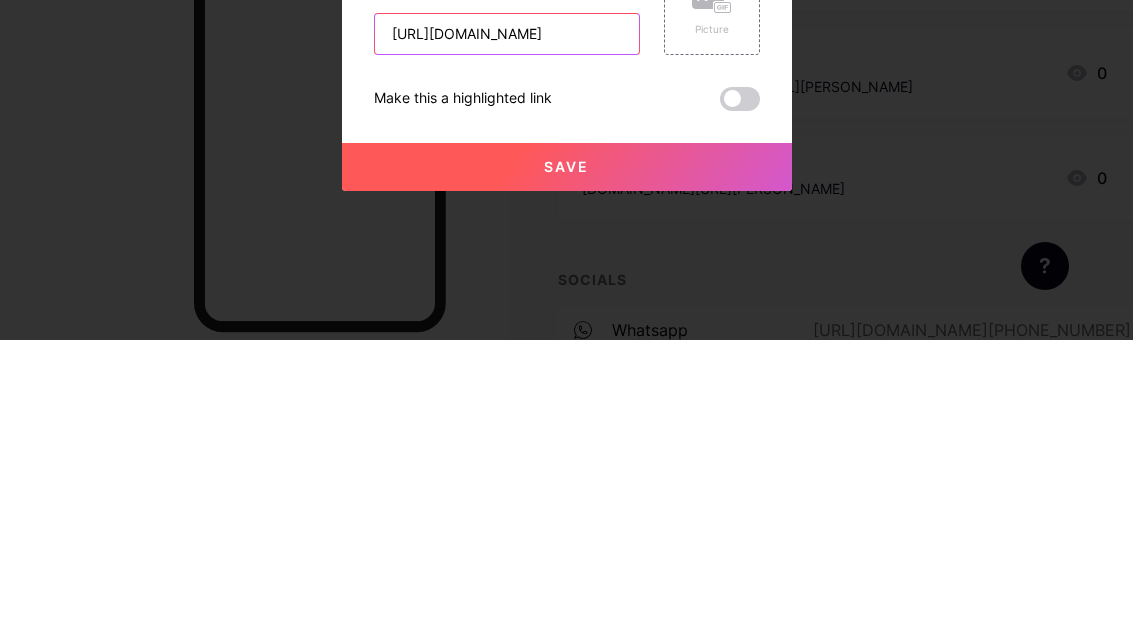 type on "[URL][DOMAIN_NAME]" 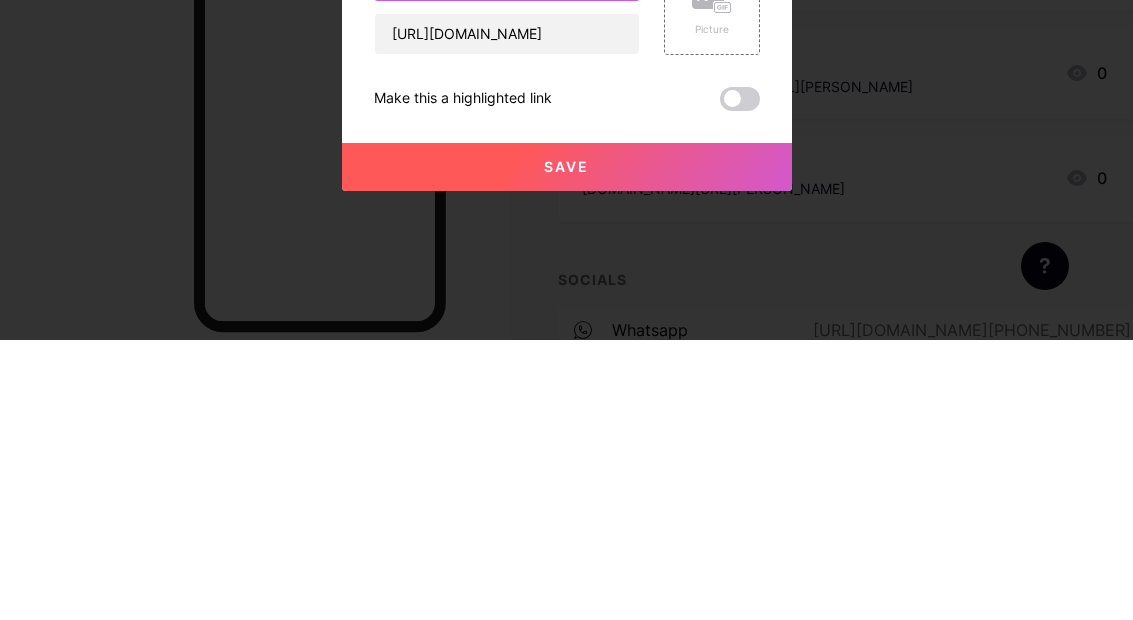 click at bounding box center (507, 260) 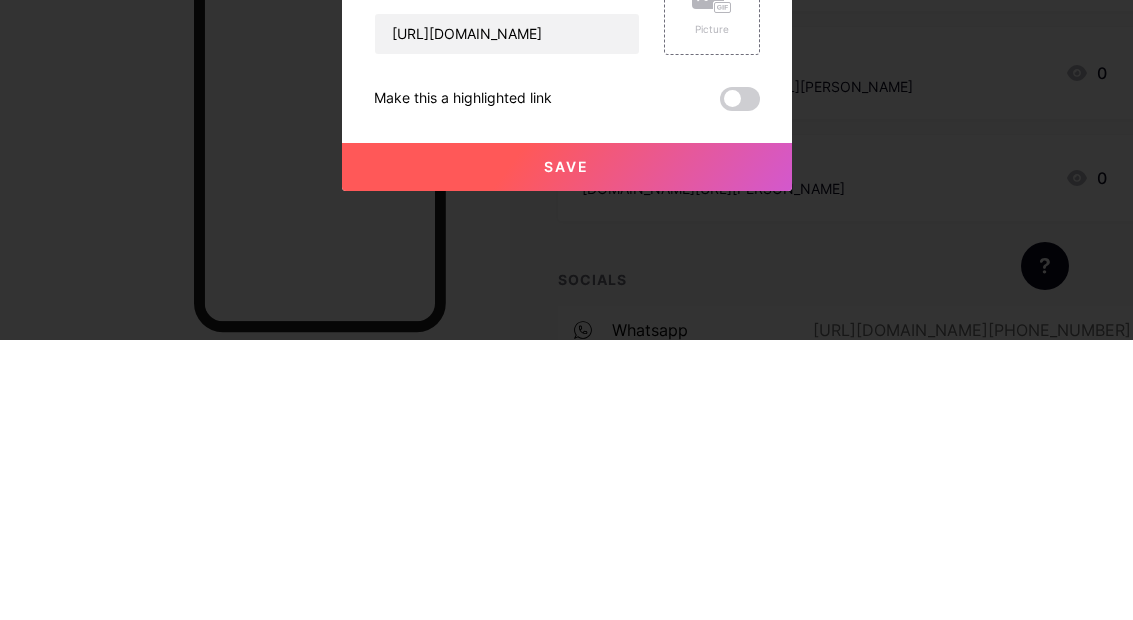 scroll, scrollTop: 393, scrollLeft: 0, axis: vertical 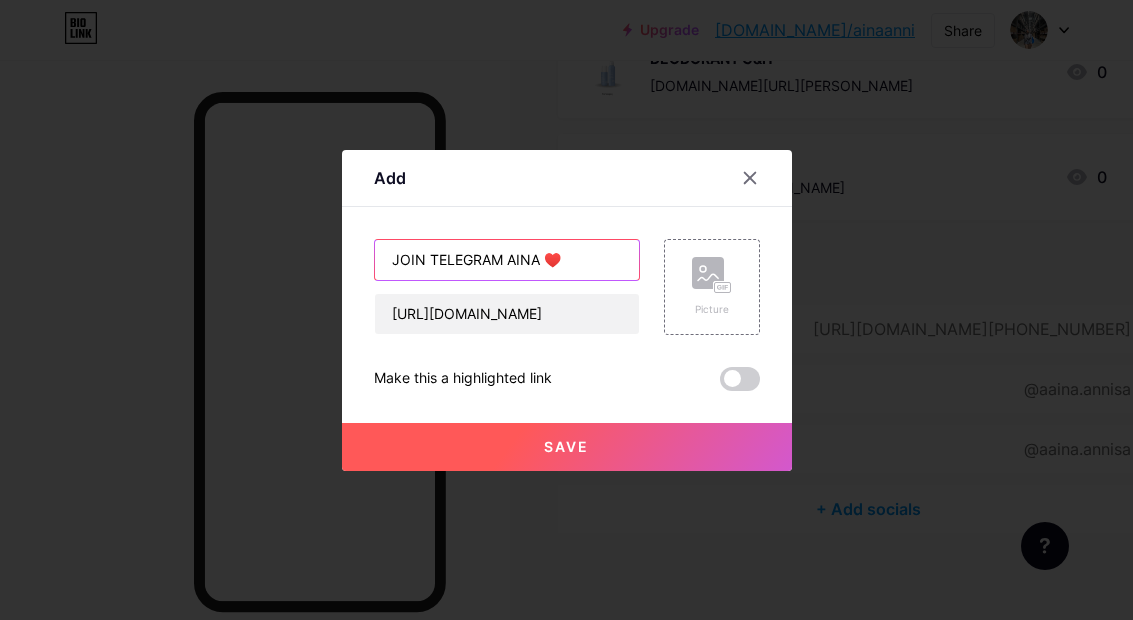 type on "JOIN TELEGRAM AINA ♥️" 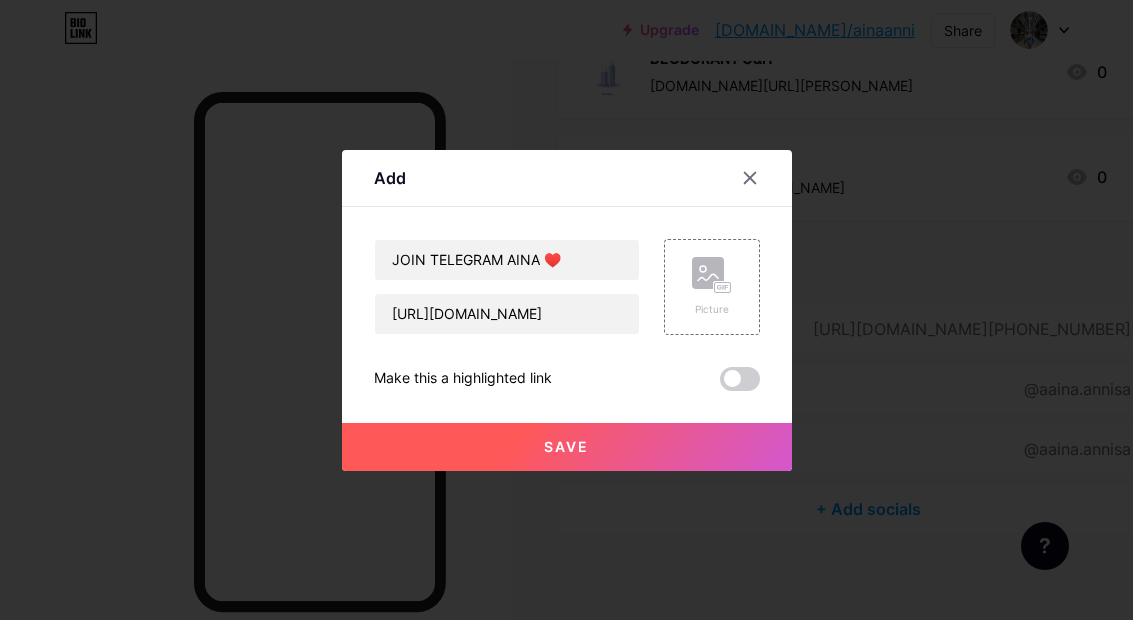click on "Save" at bounding box center [567, 447] 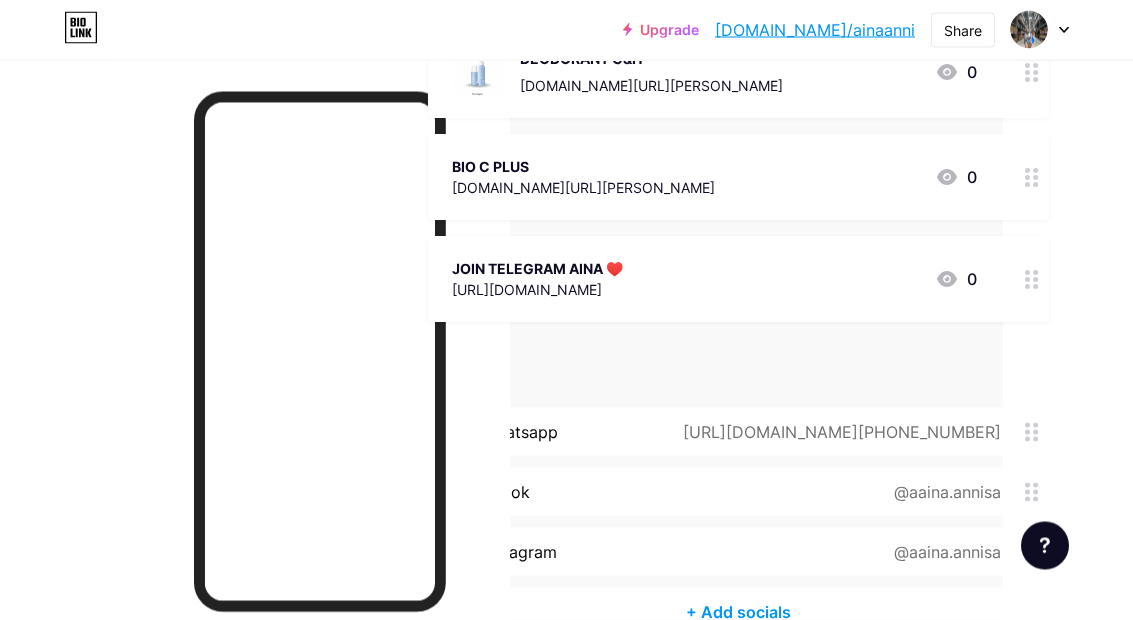 scroll, scrollTop: 393, scrollLeft: 130, axis: both 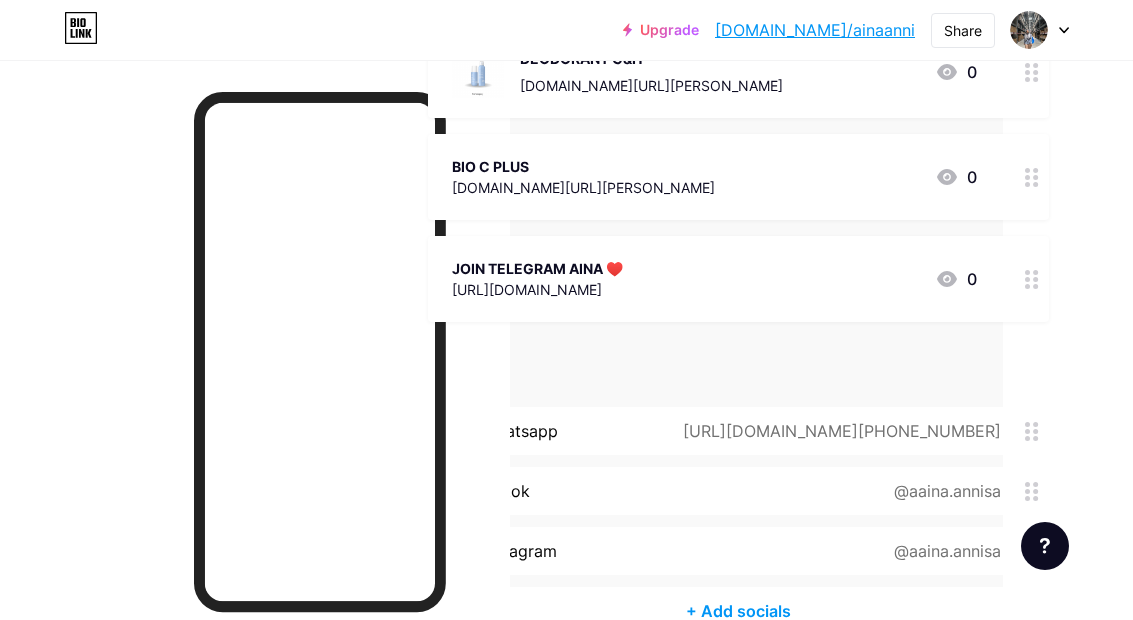 click on "[DOMAIN_NAME][URL][PERSON_NAME]" at bounding box center [583, 187] 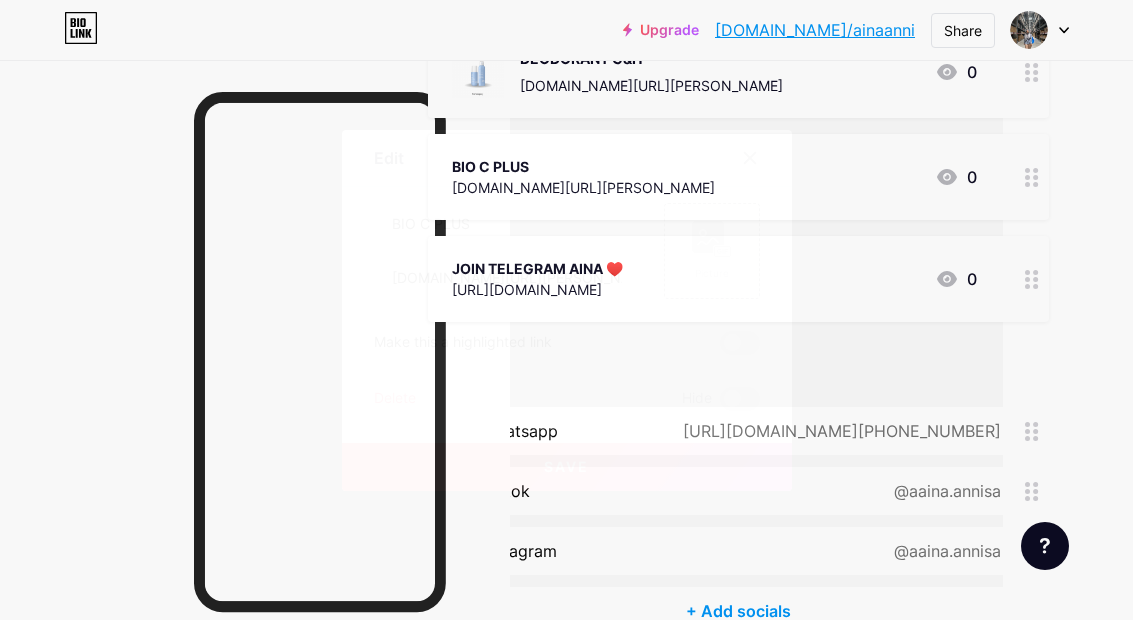 click 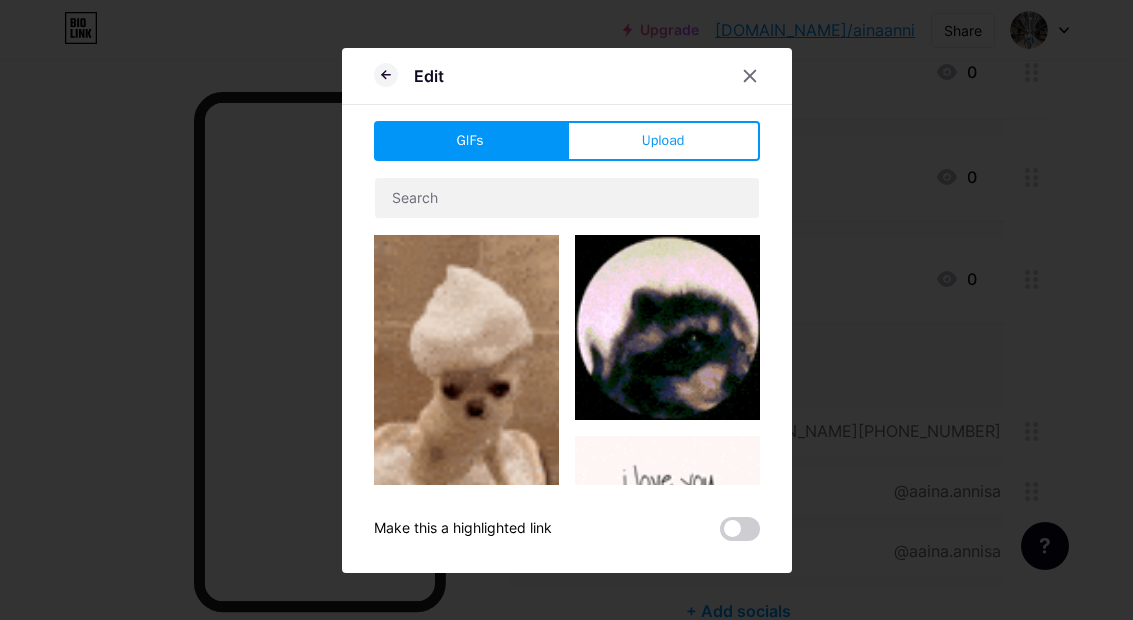 click on "Upload" at bounding box center [663, 141] 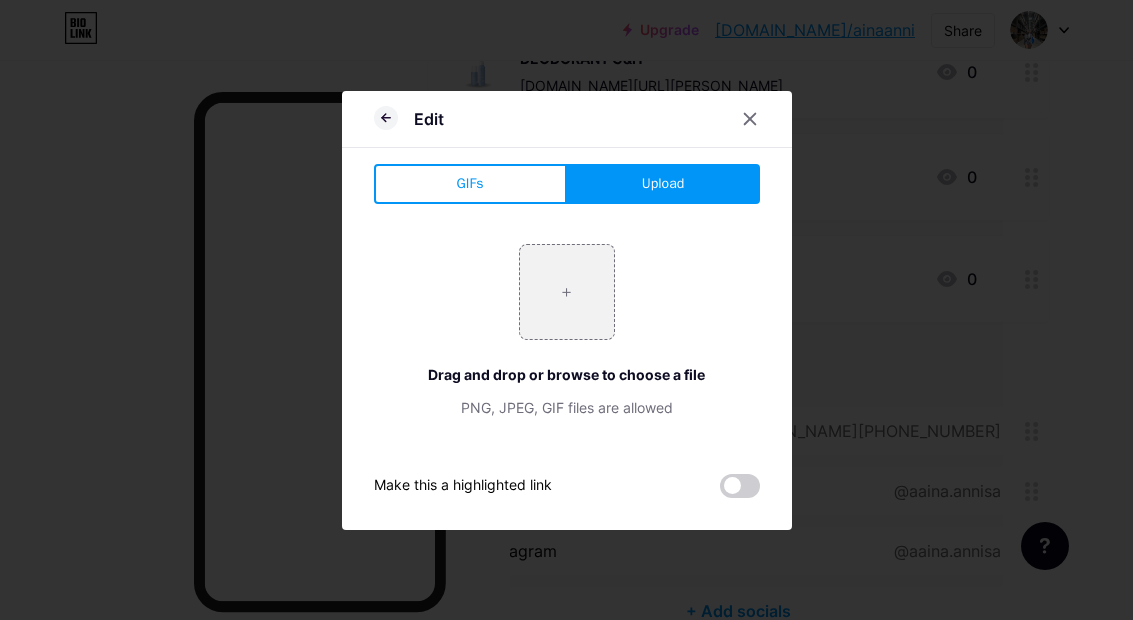 click at bounding box center [567, 292] 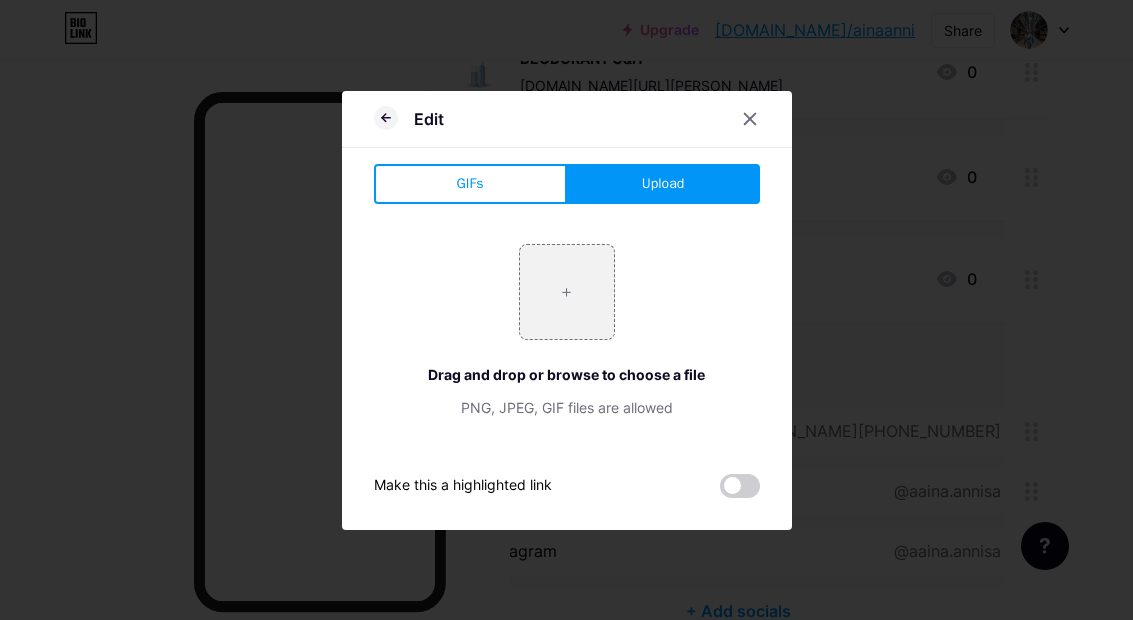 type on "C:\fakepath\CE741506-54E9-468D-B2DC-0BEC5B3293B0.png" 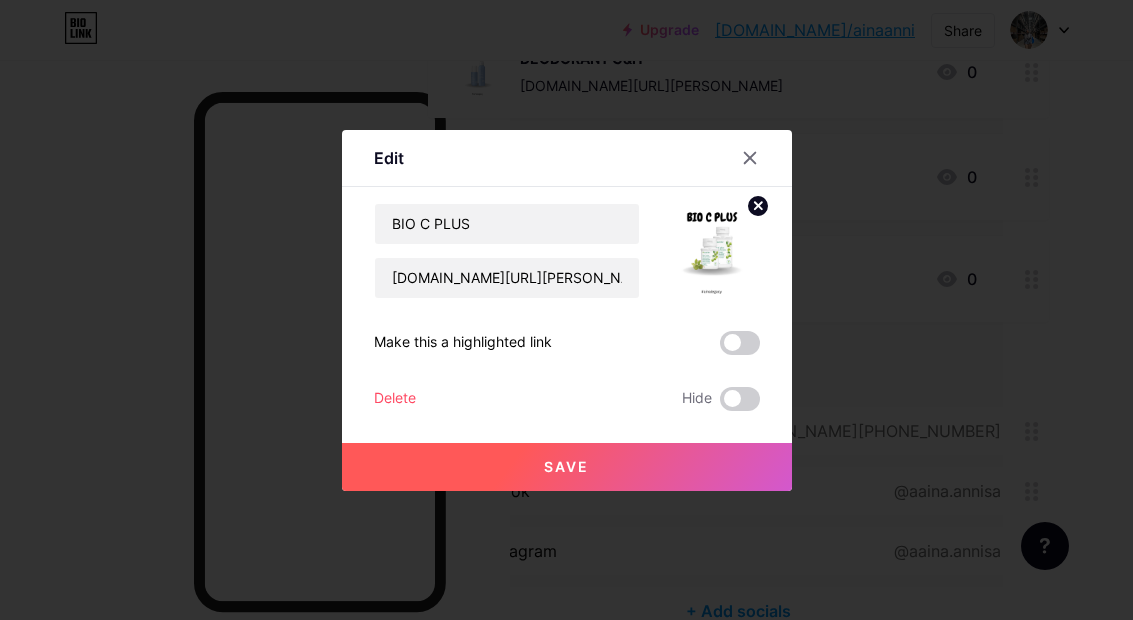 click on "Save" at bounding box center (567, 467) 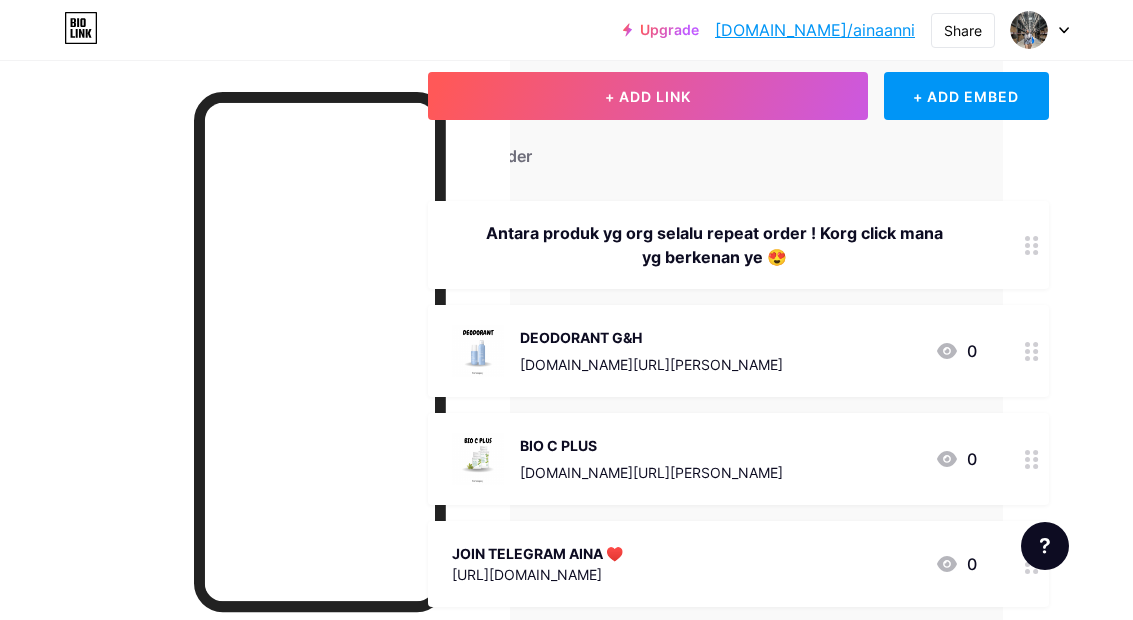 scroll, scrollTop: 112, scrollLeft: 130, axis: both 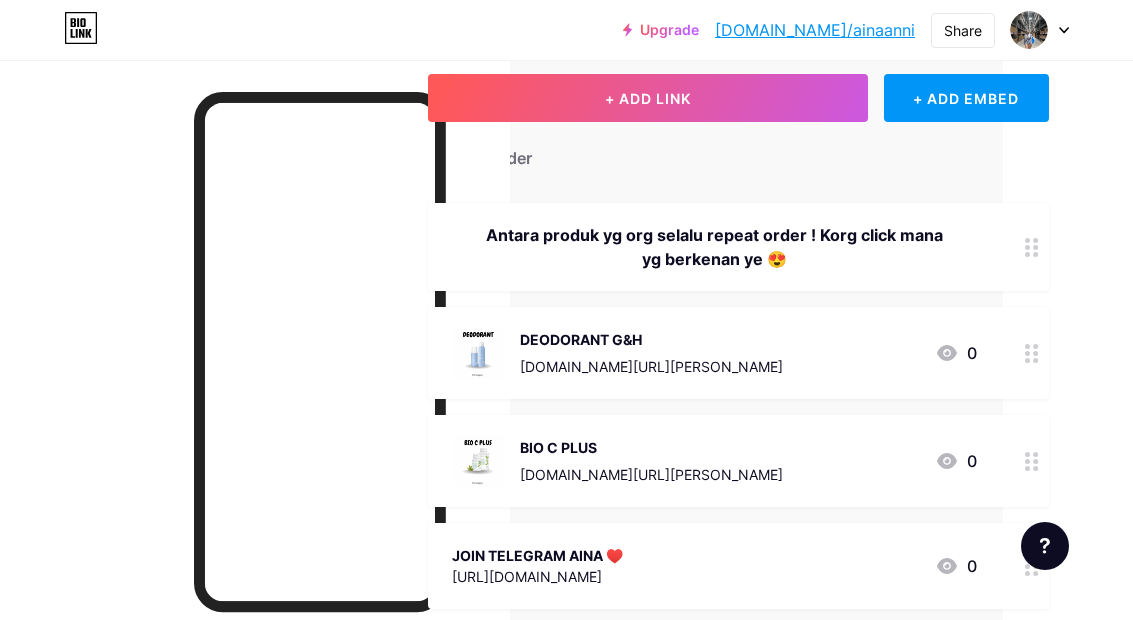 click on "+ ADD EMBED" at bounding box center [966, 98] 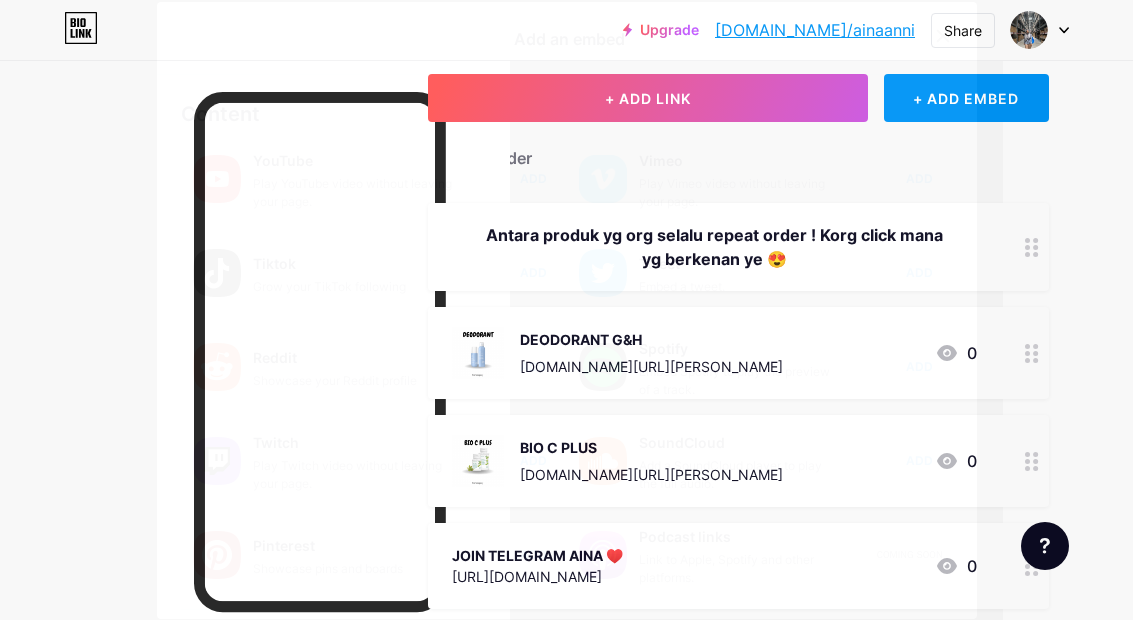 click at bounding box center [943, 36] 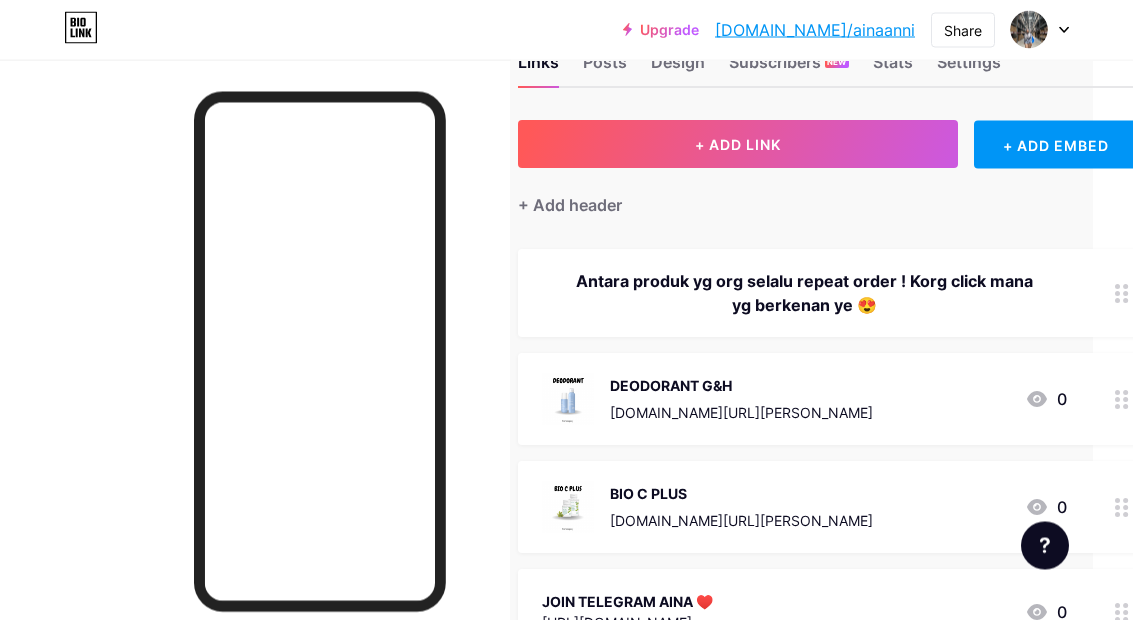 scroll, scrollTop: 65, scrollLeft: 0, axis: vertical 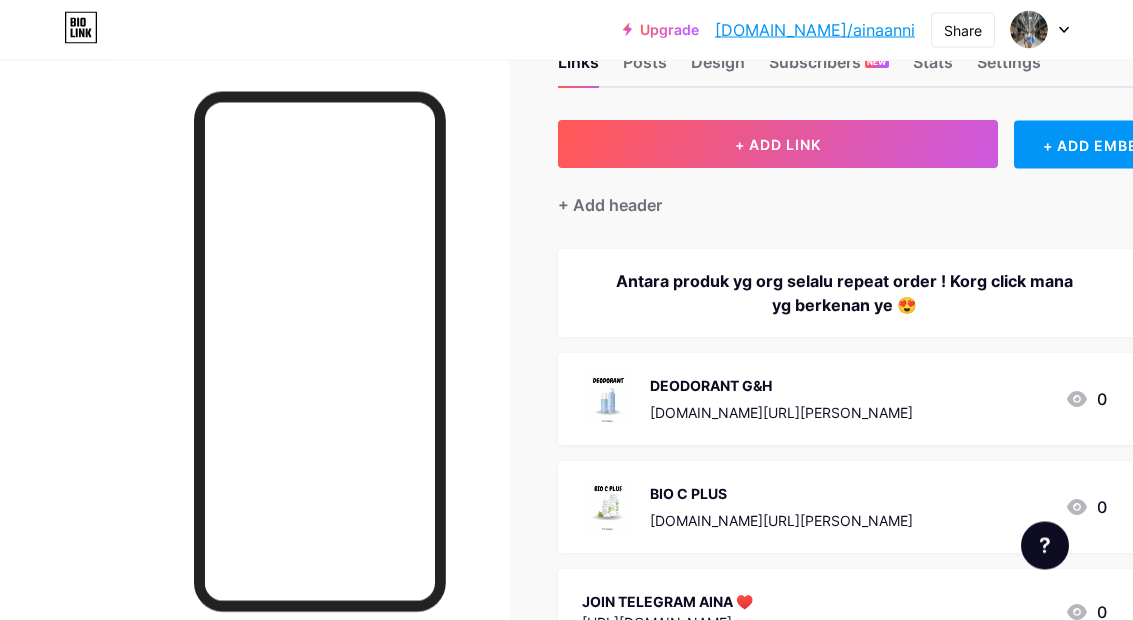 click on "+ Add header" at bounding box center (610, 205) 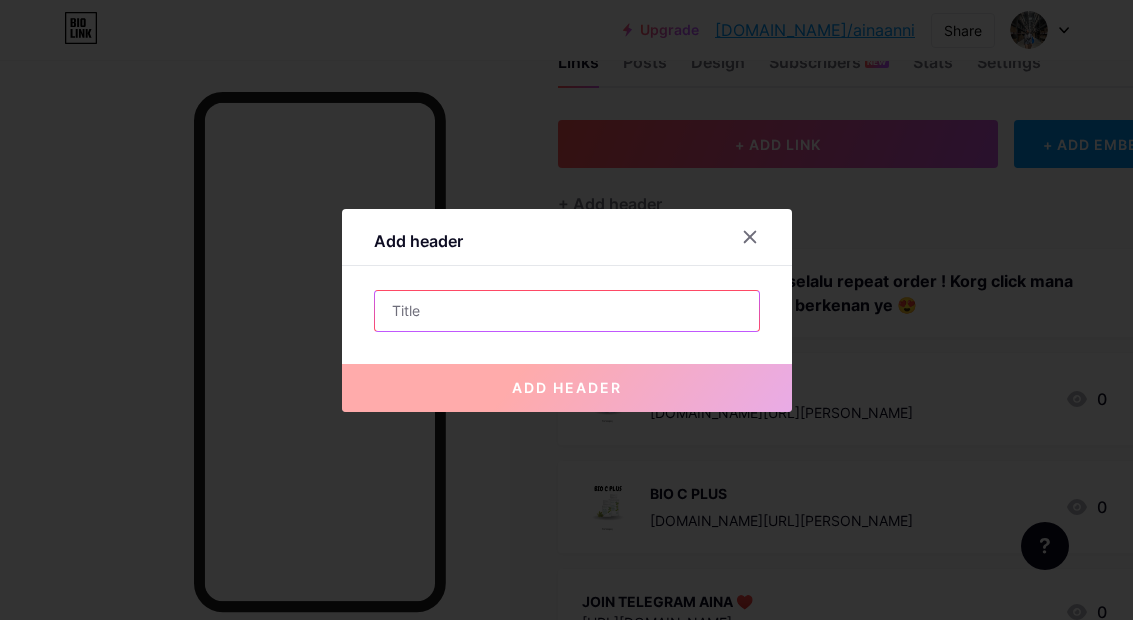 click at bounding box center (567, 311) 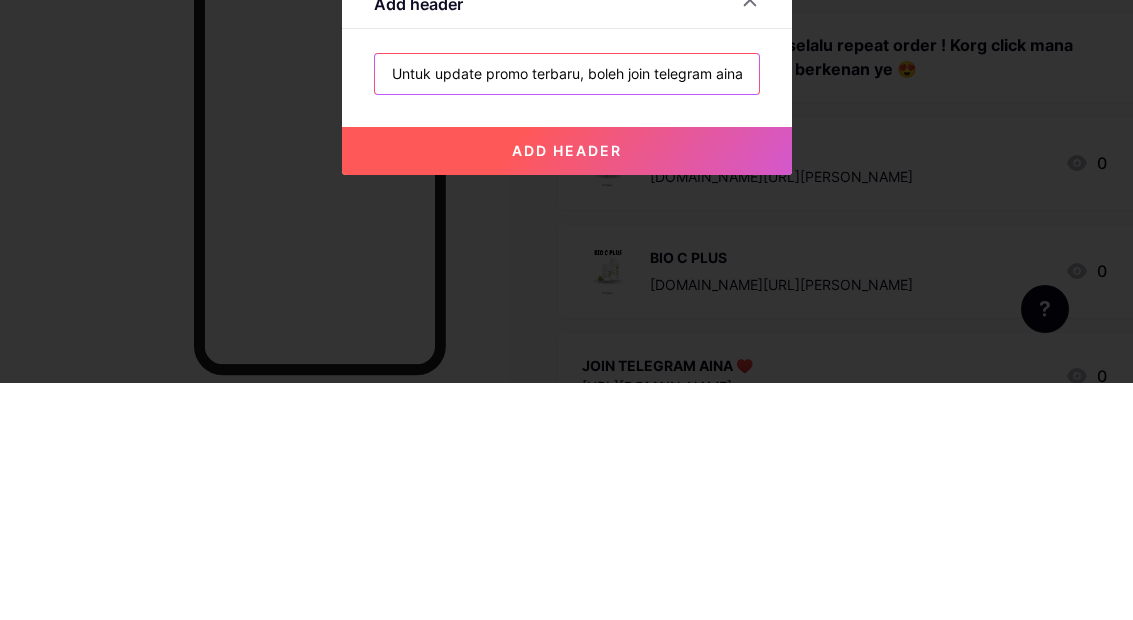type on "Untuk update promo terbaru, boleh join telegram aina tauu 🫰" 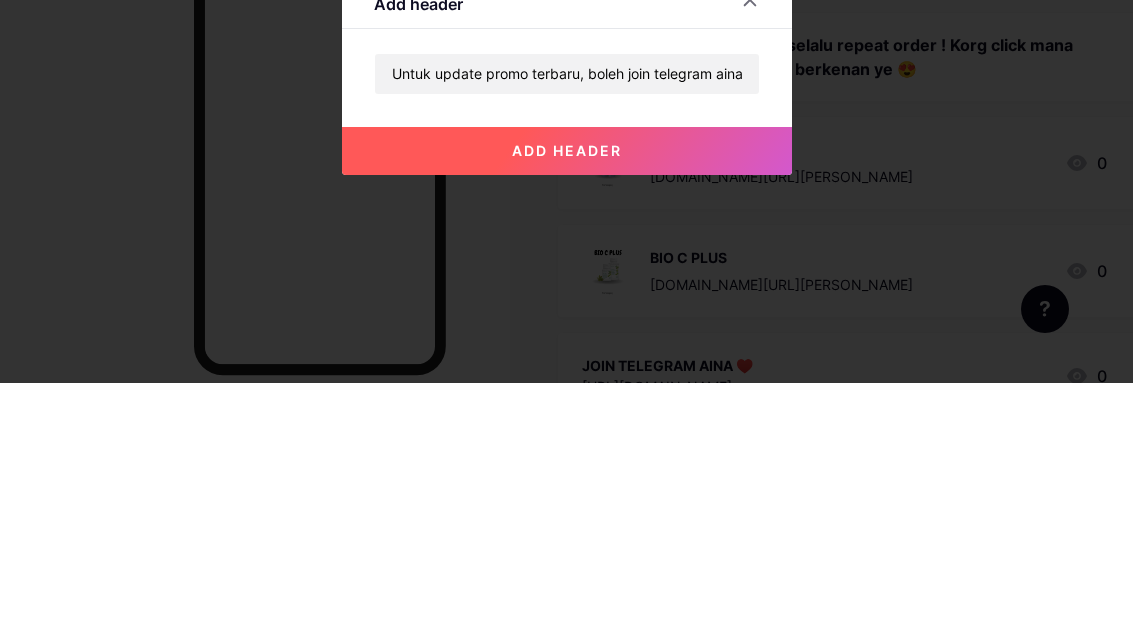click on "add header" at bounding box center [567, 388] 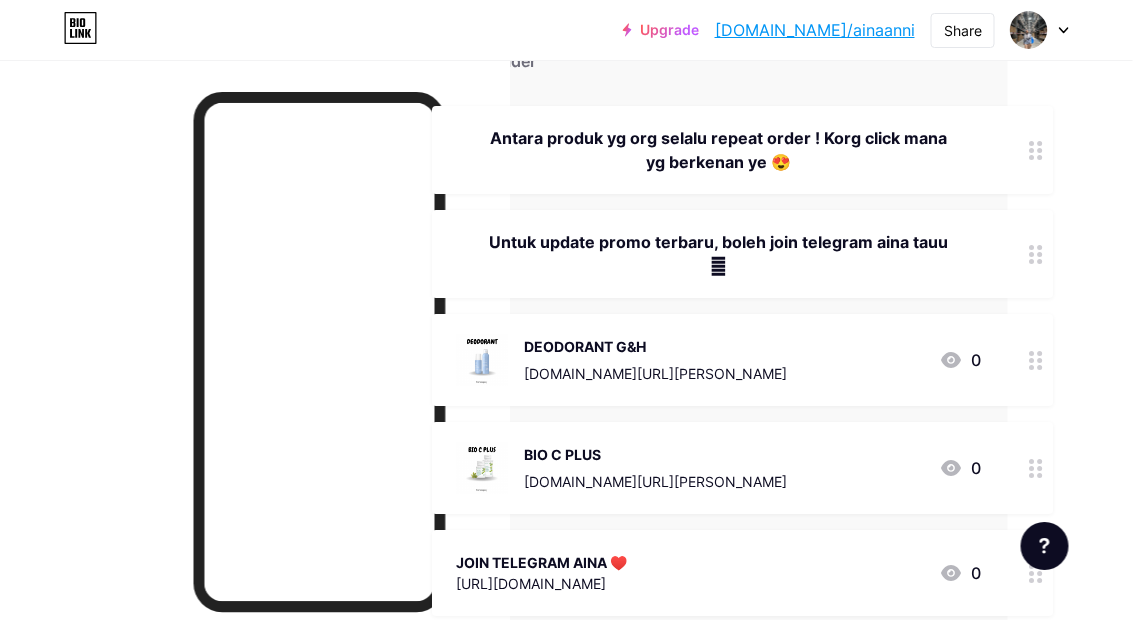 scroll, scrollTop: 209, scrollLeft: 130, axis: both 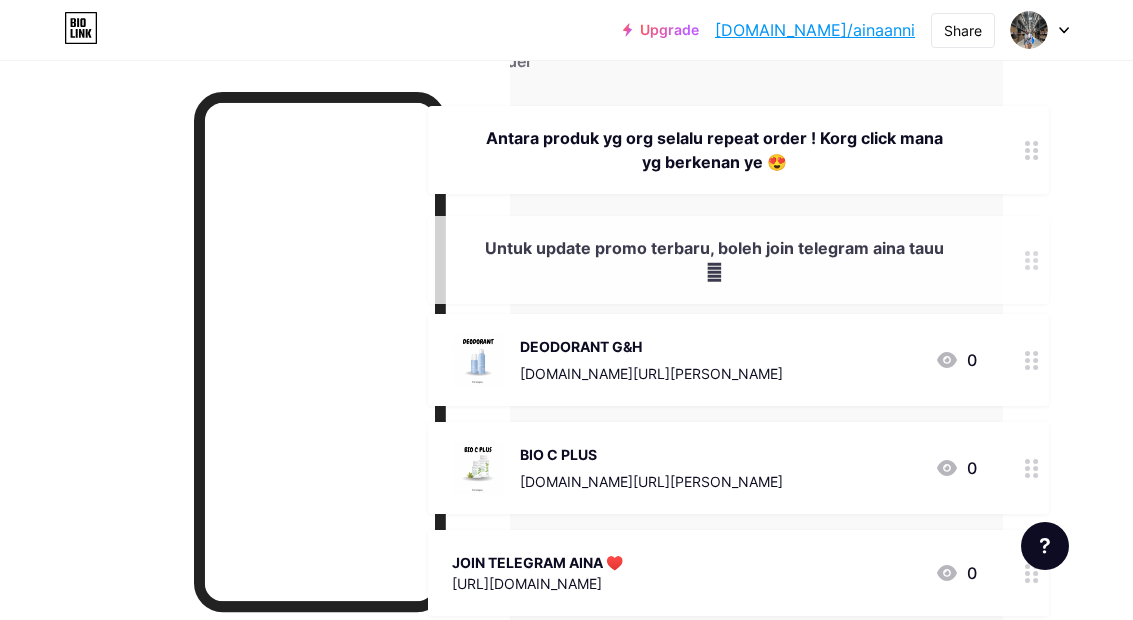 type 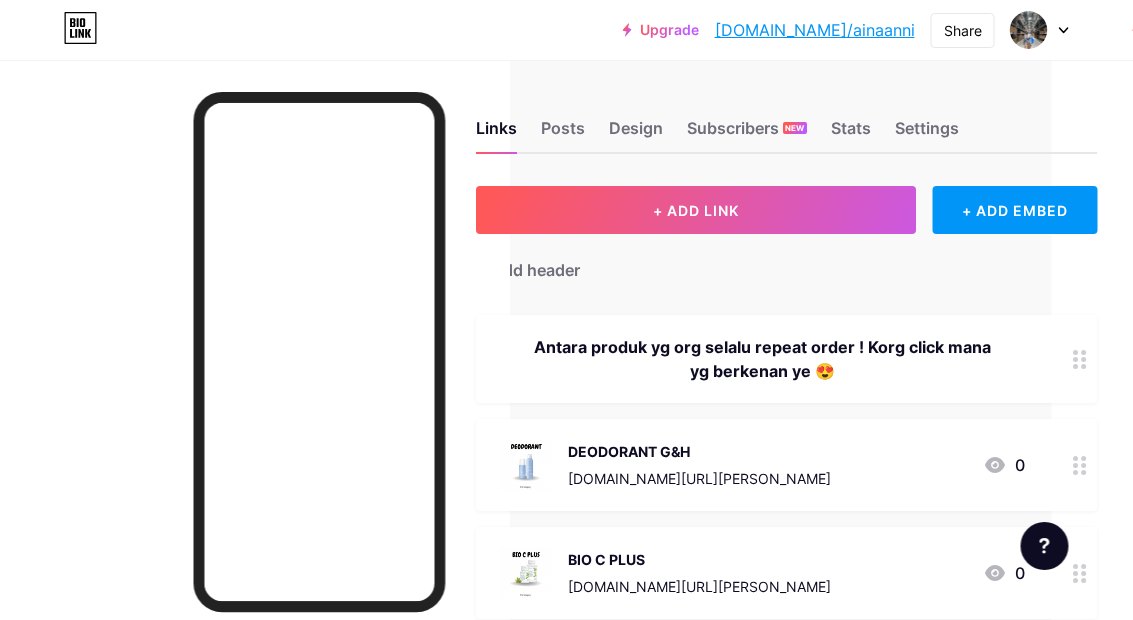 scroll, scrollTop: 0, scrollLeft: 130, axis: horizontal 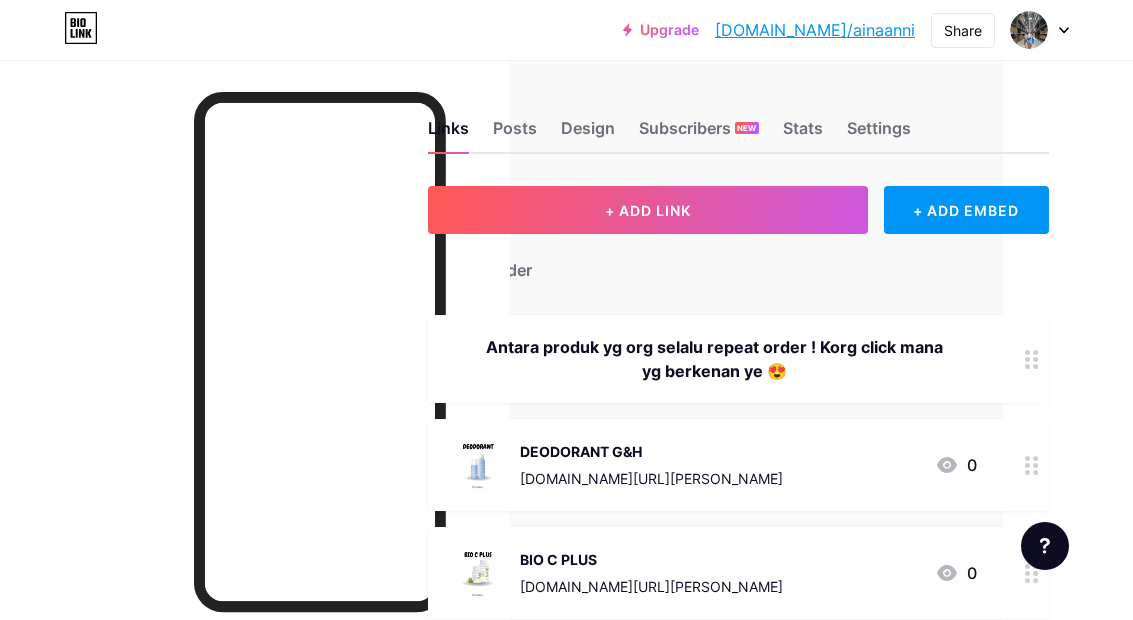 click 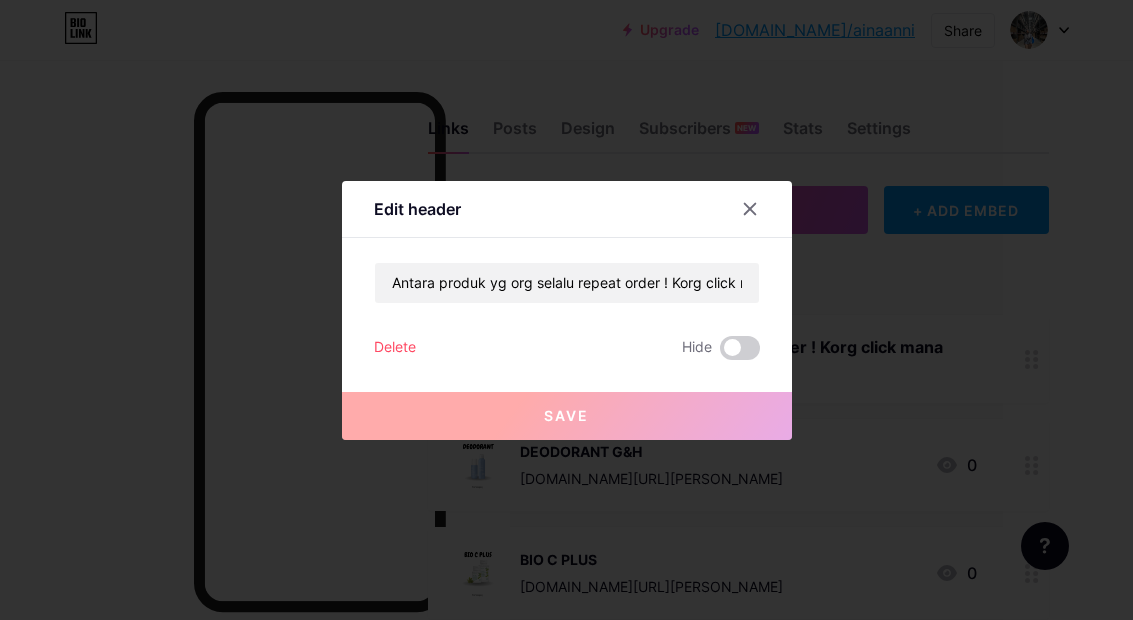 click on "Delete" at bounding box center (395, 348) 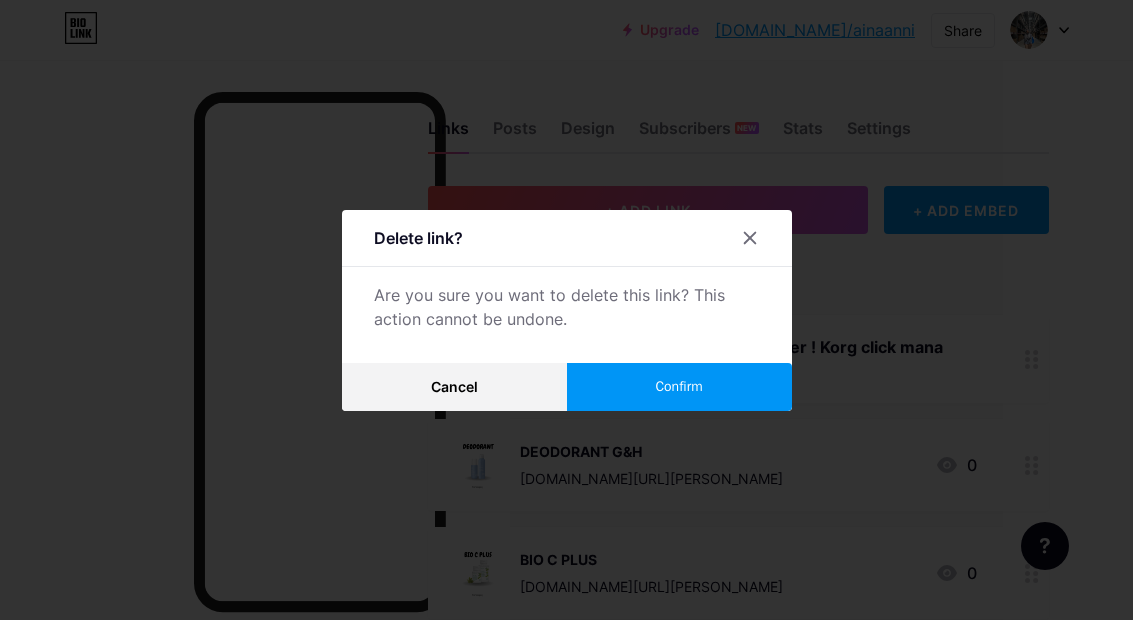 click on "Confirm" at bounding box center [679, 387] 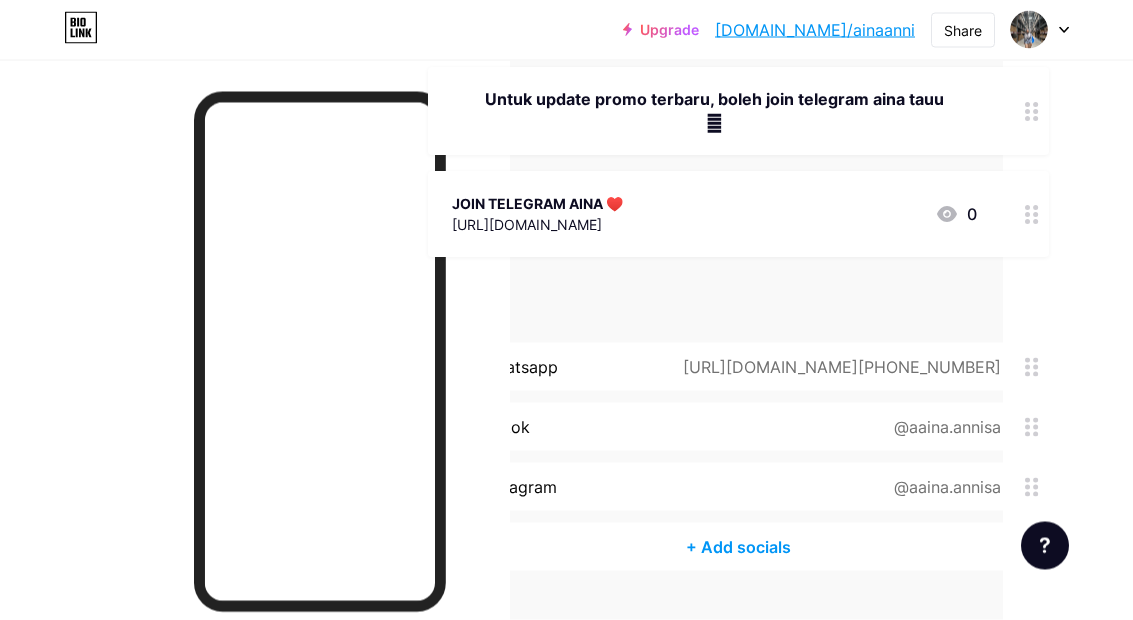 scroll, scrollTop: 464, scrollLeft: 130, axis: both 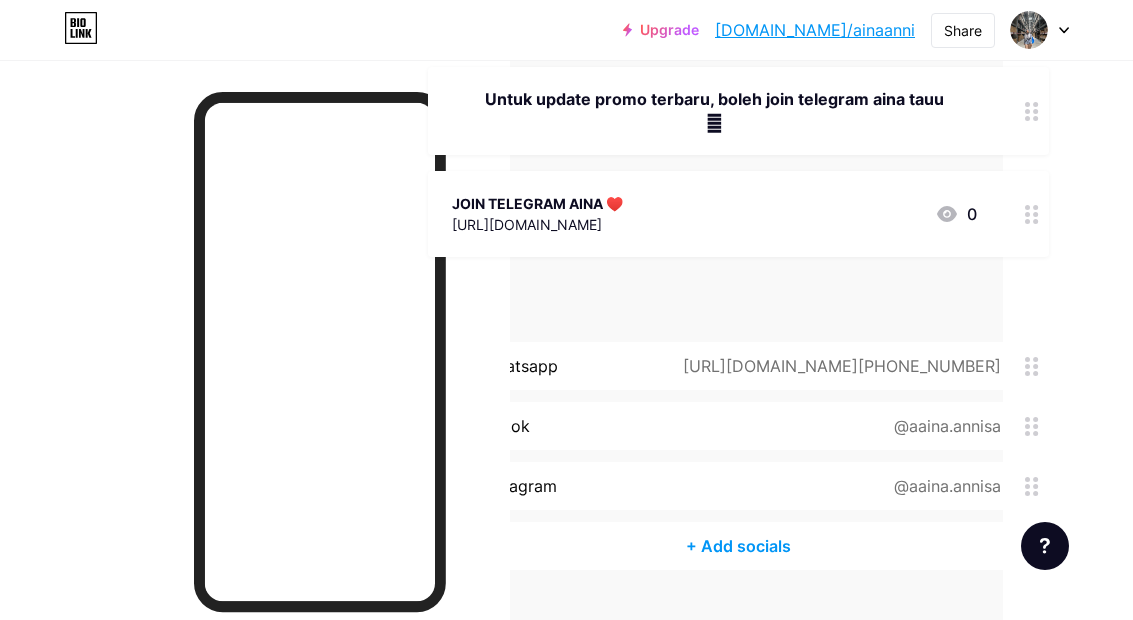 click at bounding box center (1032, 111) 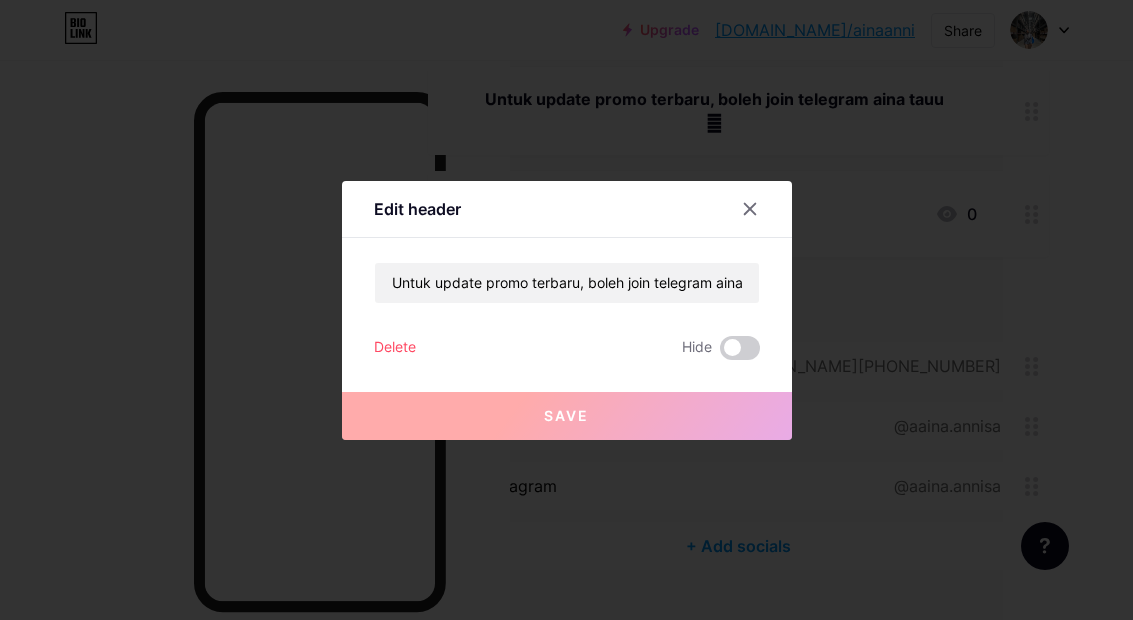 click on "Delete" at bounding box center (395, 348) 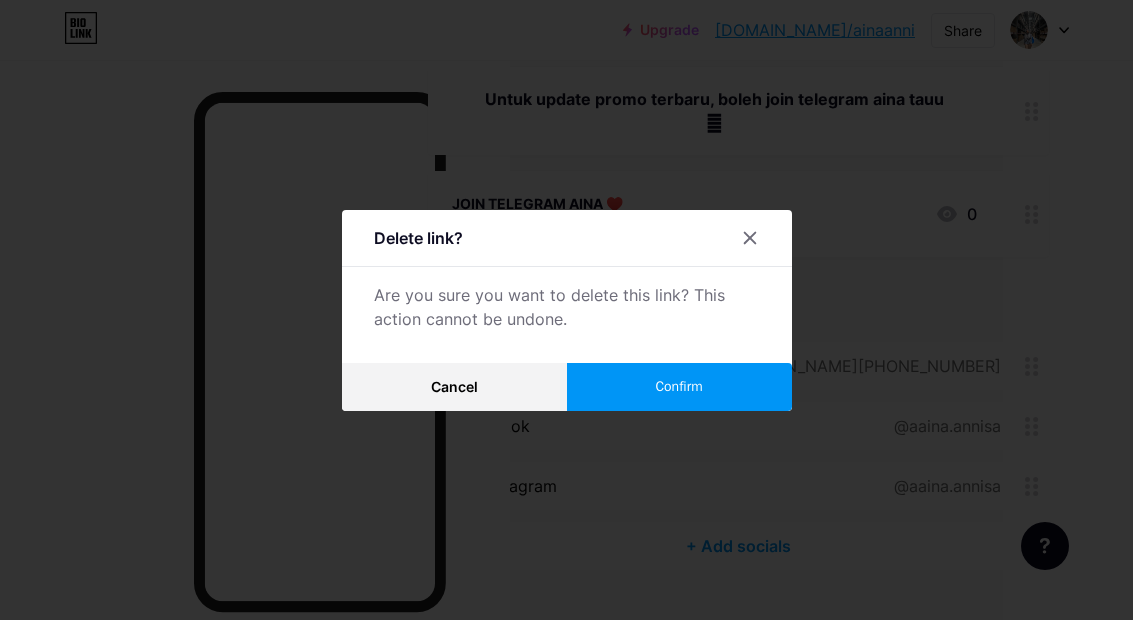 click on "Confirm" at bounding box center (678, 386) 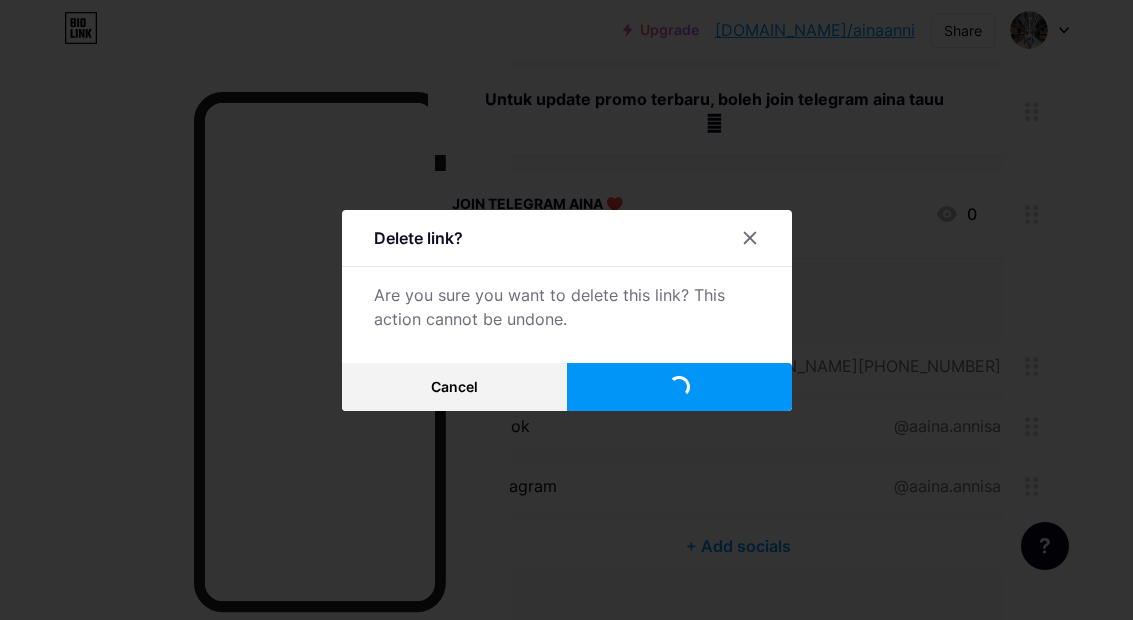 scroll, scrollTop: 409, scrollLeft: 130, axis: both 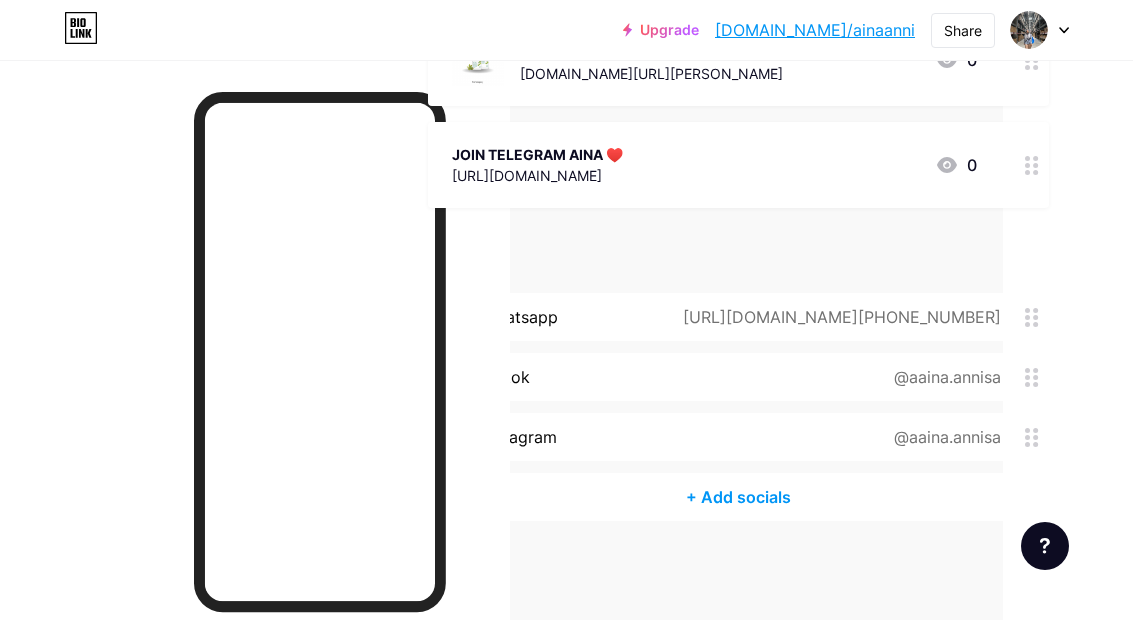 click on "JOIN TELEGRAM AINA ♥️
[URL][DOMAIN_NAME]
0" at bounding box center (714, 165) 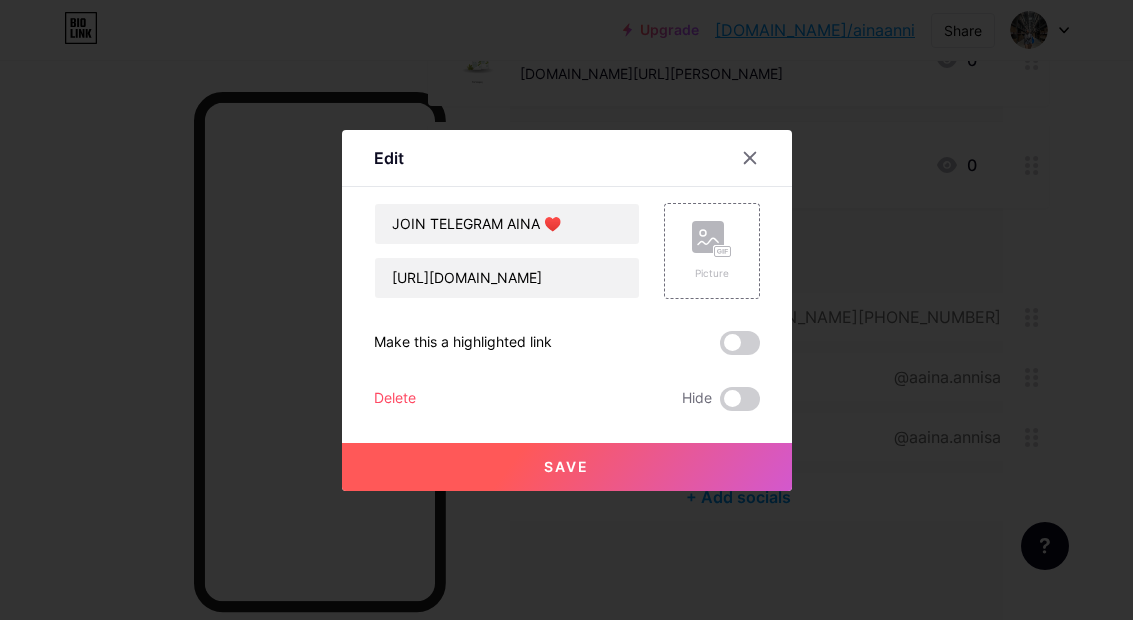click 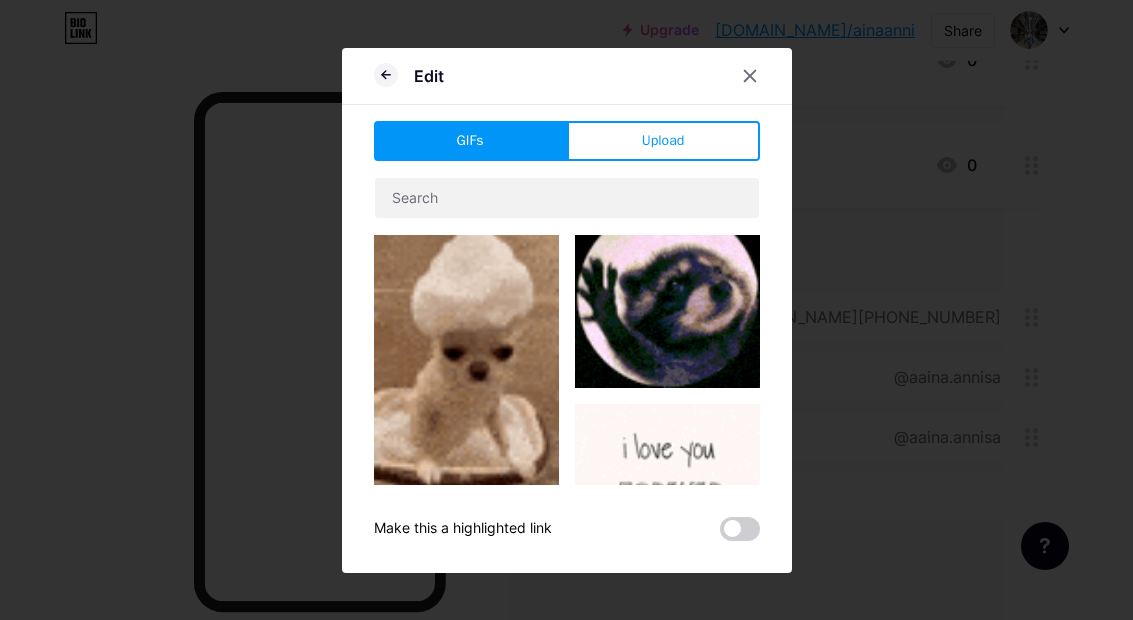 scroll, scrollTop: 31, scrollLeft: 0, axis: vertical 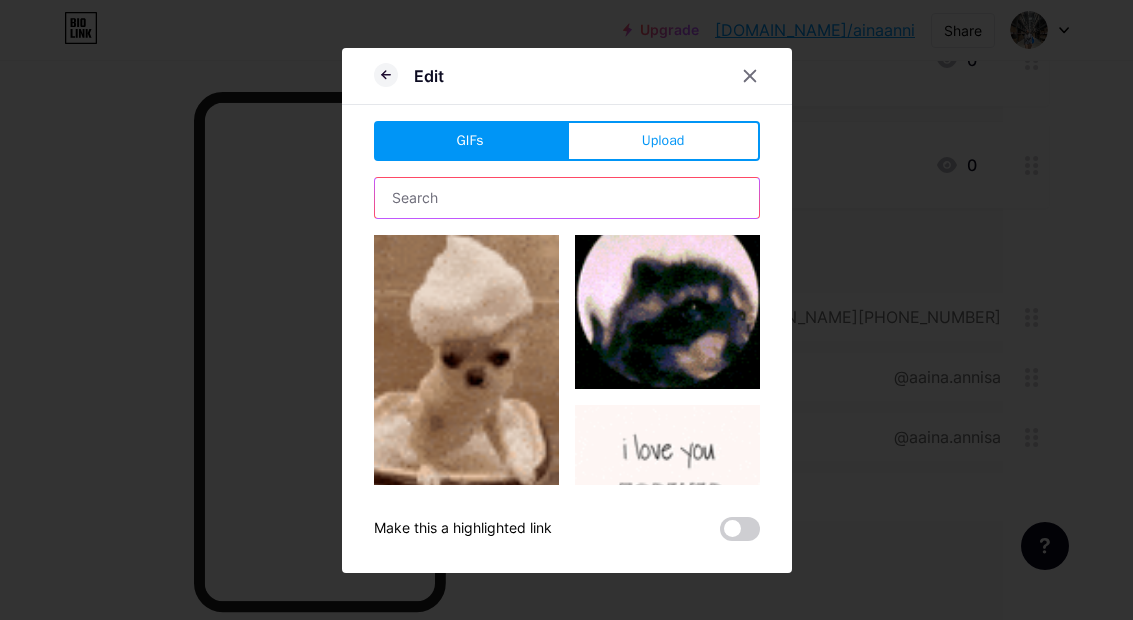 click at bounding box center [567, 198] 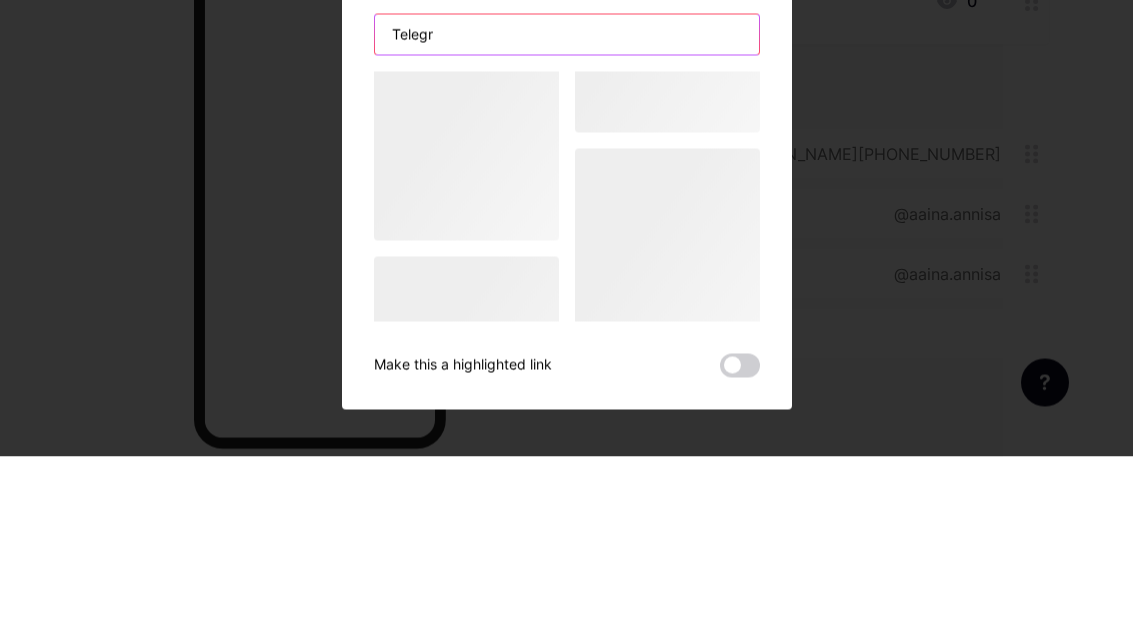 scroll, scrollTop: 0, scrollLeft: 0, axis: both 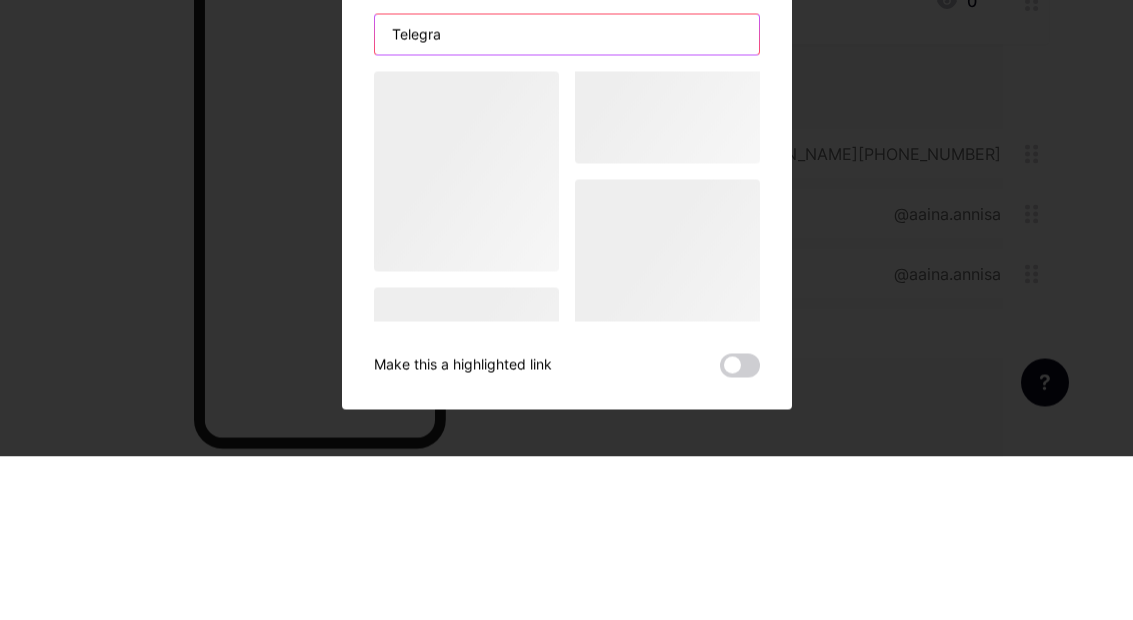 type on "Telegram" 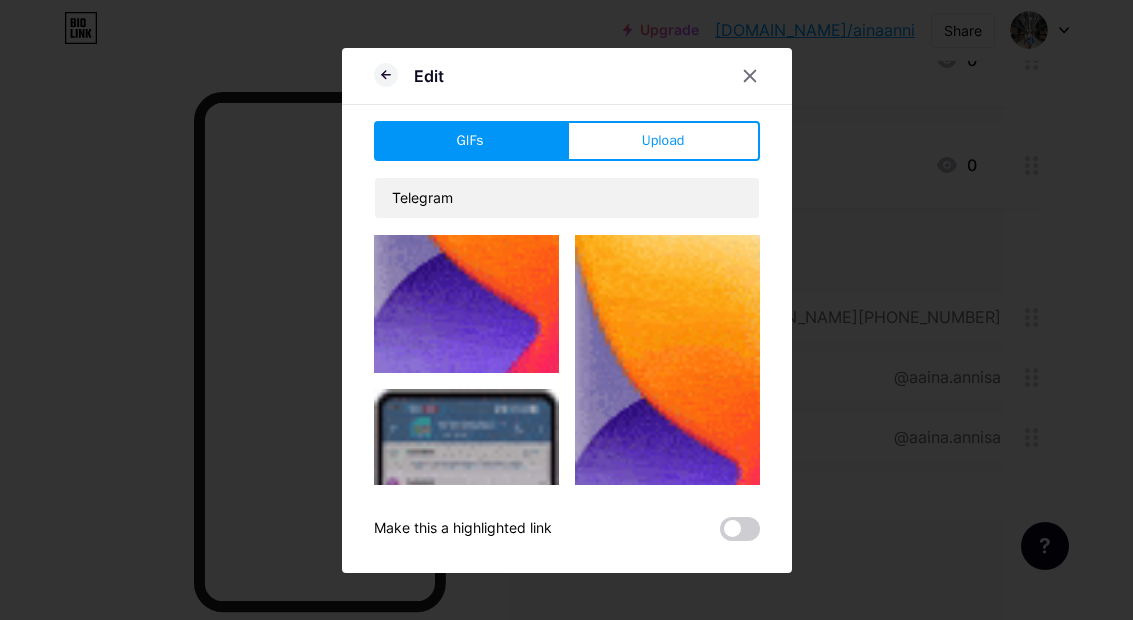 scroll, scrollTop: 3943, scrollLeft: 0, axis: vertical 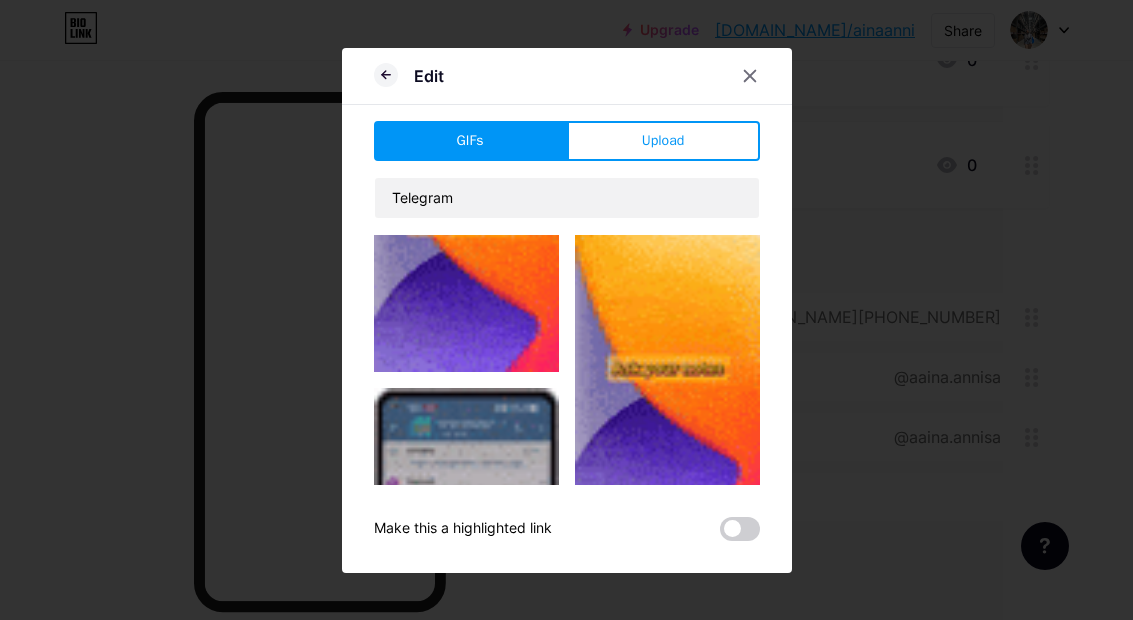 click at bounding box center (566, 310) 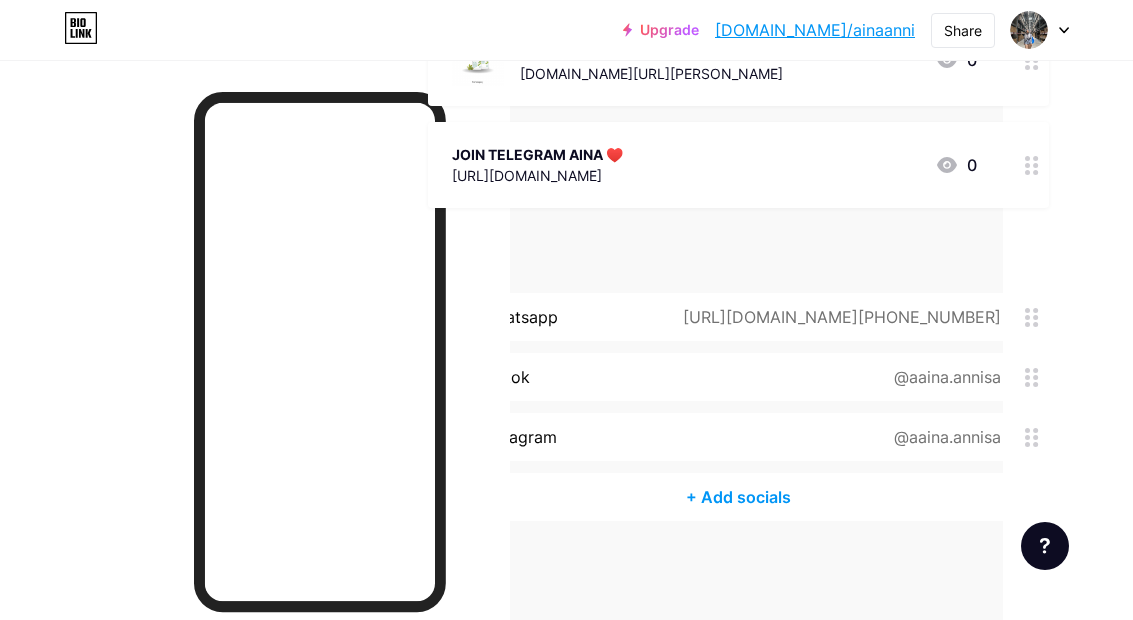 click on "JOIN TELEGRAM AINA ♥️
[URL][DOMAIN_NAME]
0" at bounding box center (714, 165) 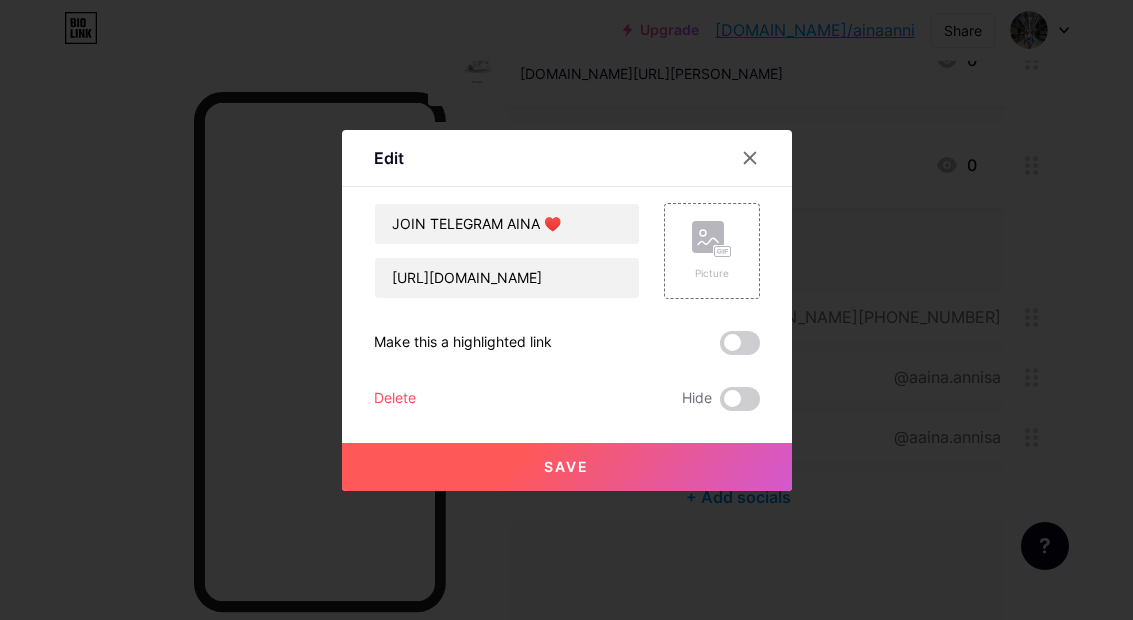 click 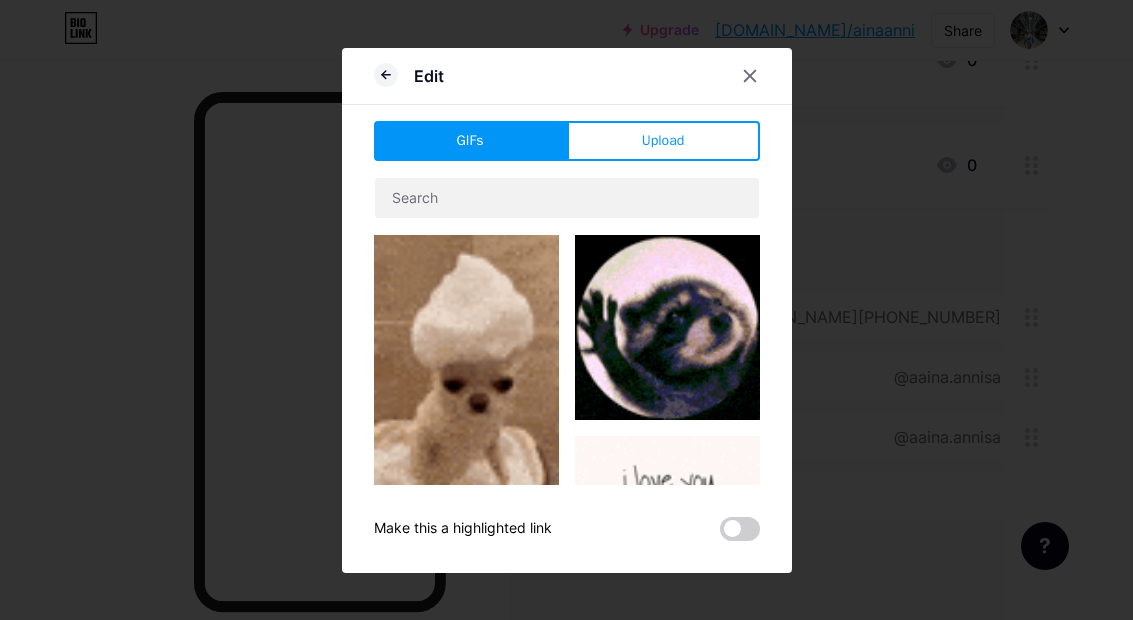 click on "Upload" at bounding box center [663, 141] 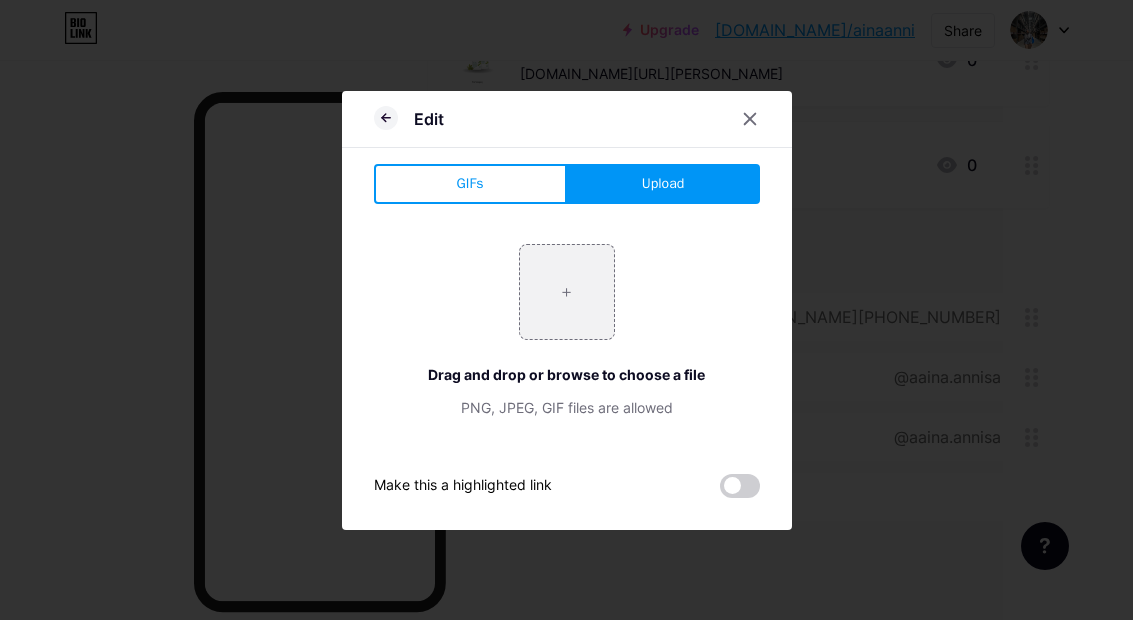 click at bounding box center [567, 292] 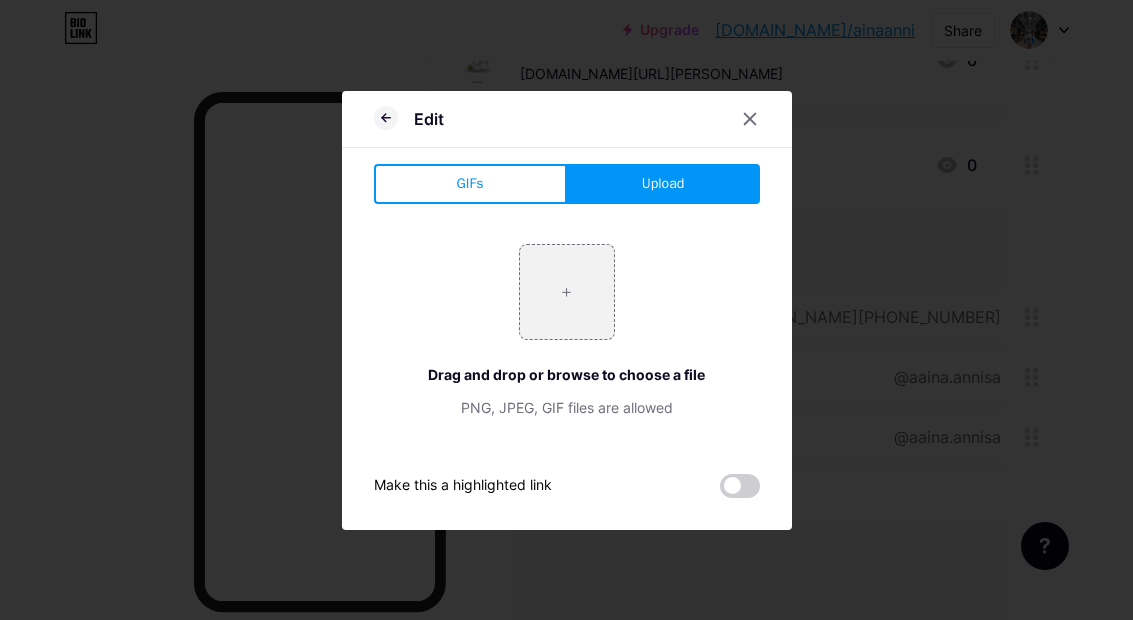 type on "C:\fakepath\A3AA84F7-BC46-4DD0-A5E3-271E5BCA57B4.png" 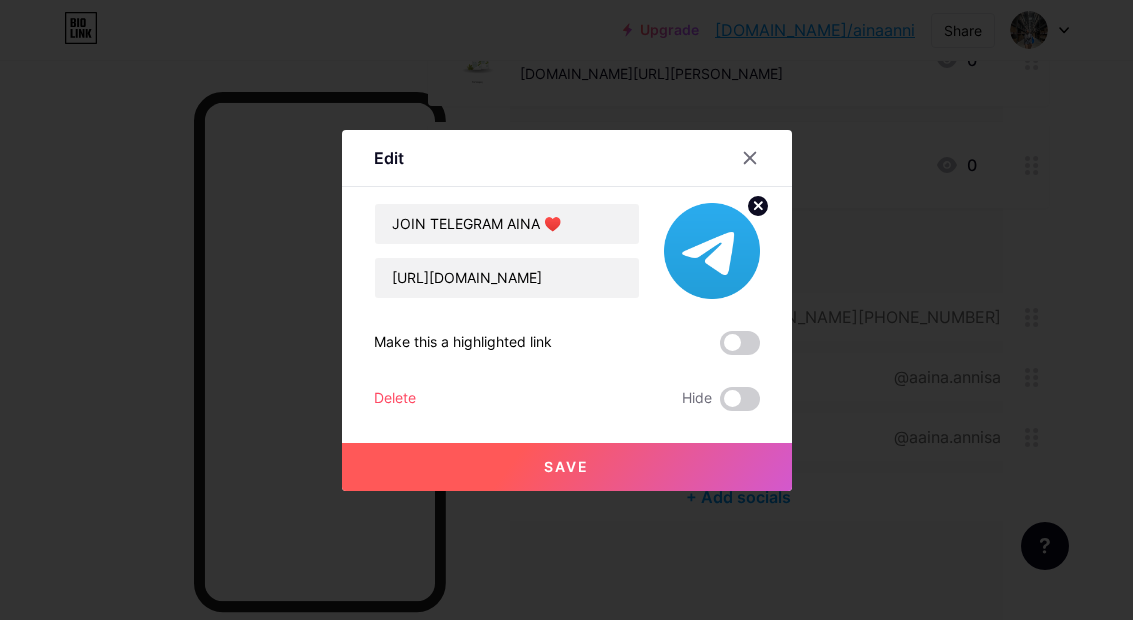 click on "Save" at bounding box center [566, 466] 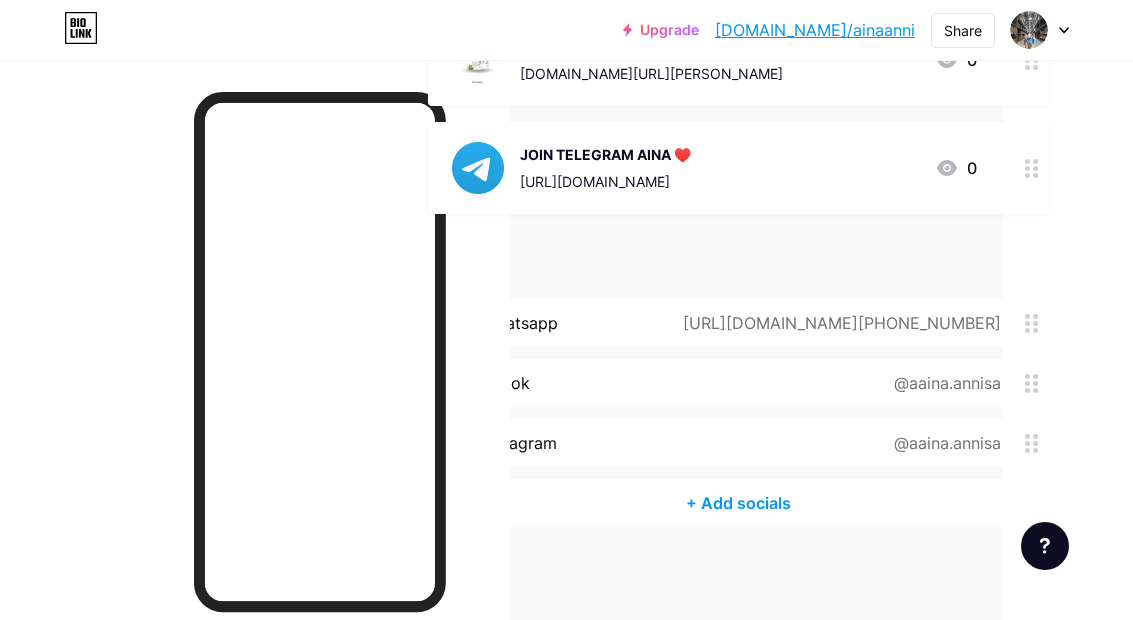 scroll, scrollTop: 0, scrollLeft: 0, axis: both 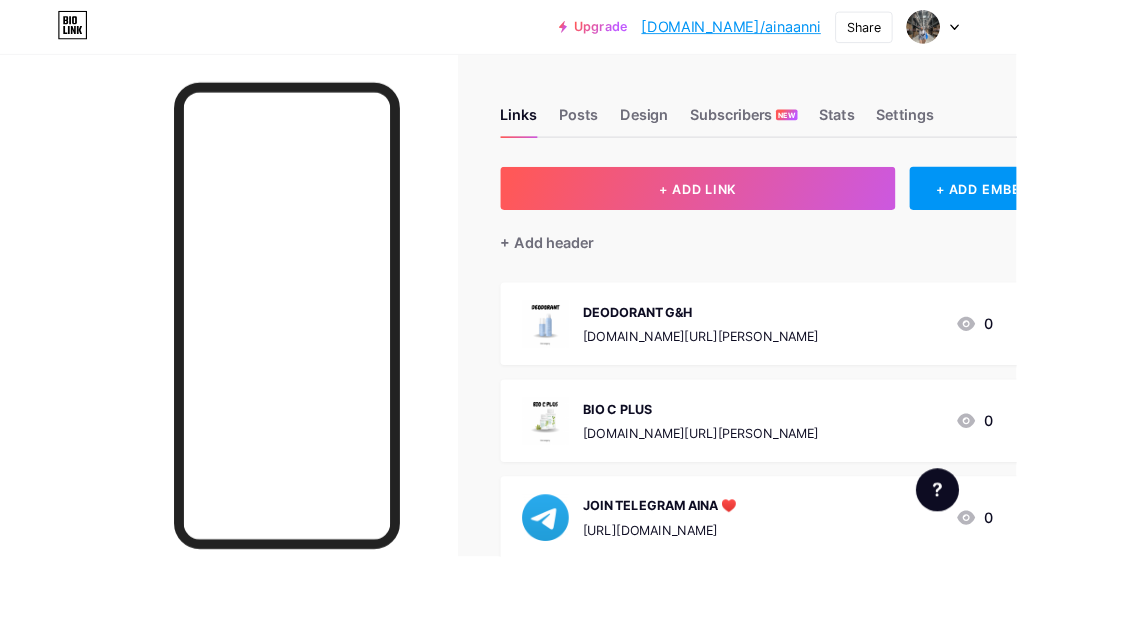 click on "+ ADD LINK" at bounding box center [778, 210] 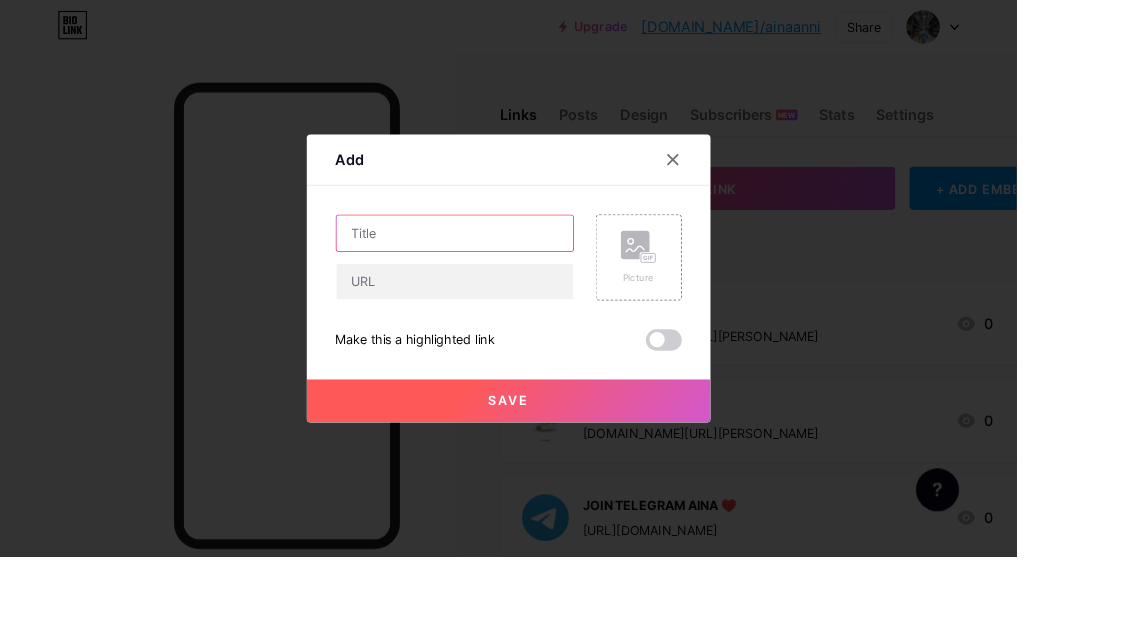 click at bounding box center [507, 260] 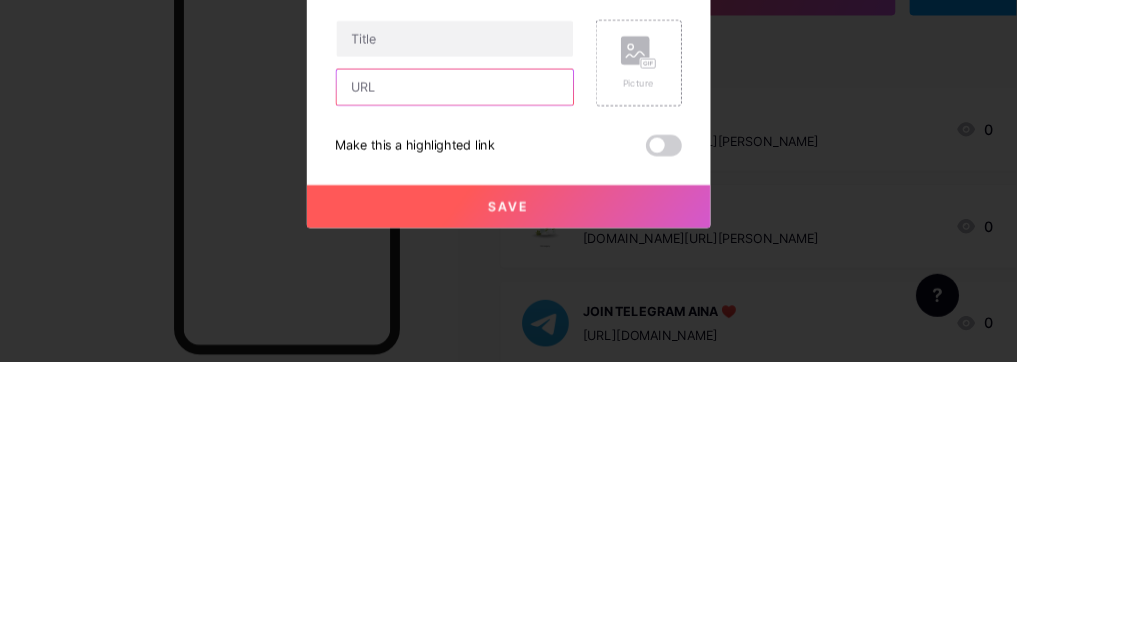 click at bounding box center [507, 314] 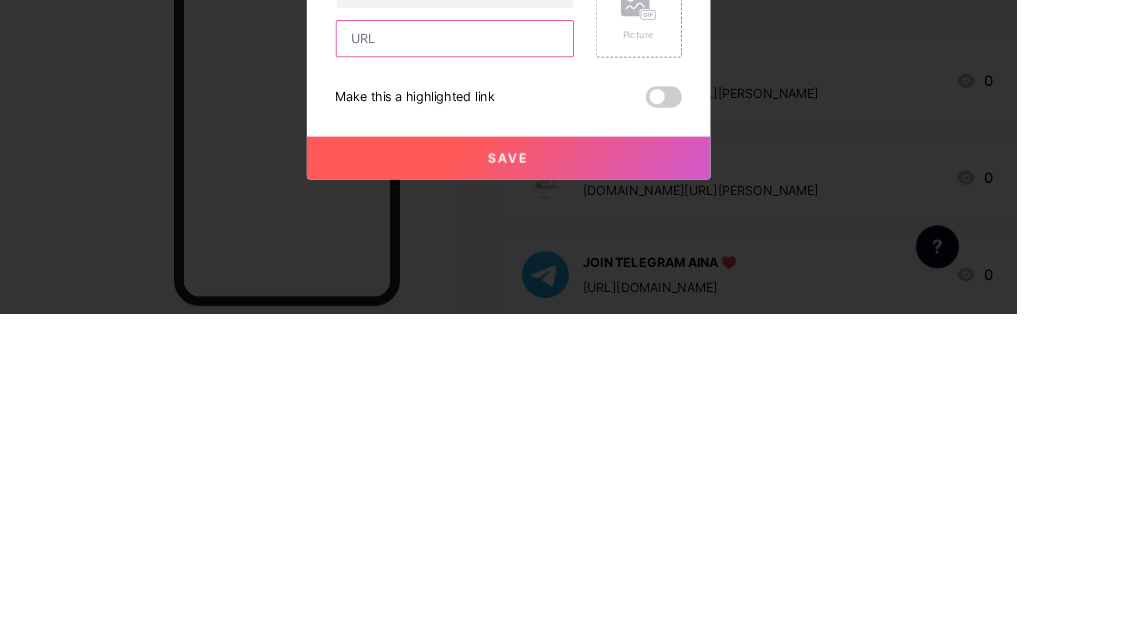 click at bounding box center [507, 314] 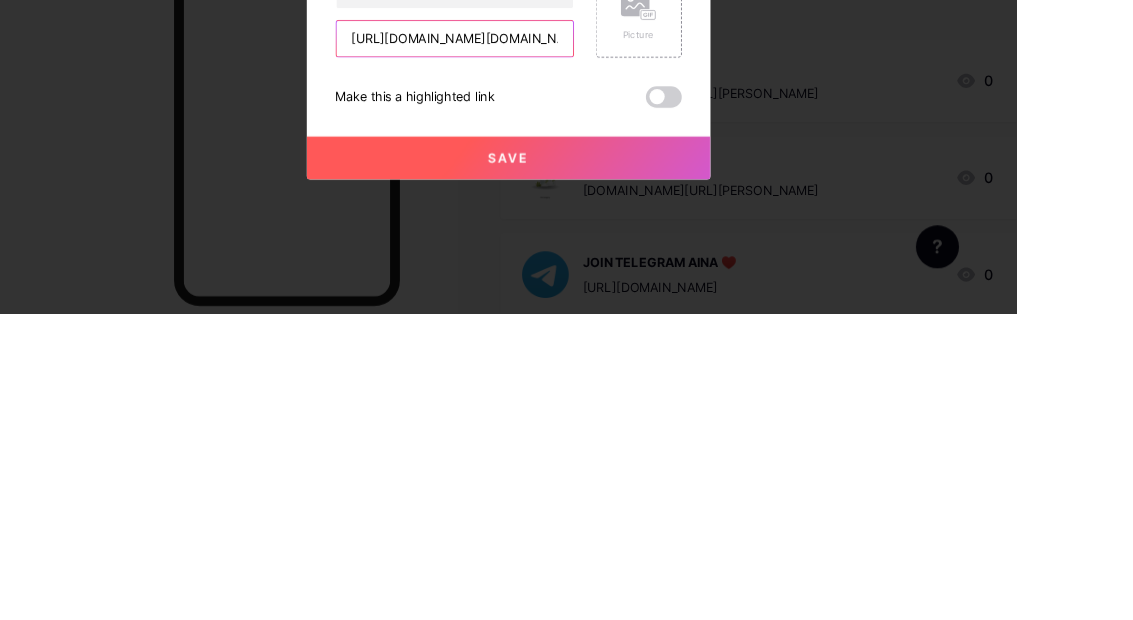 type on "[URL][DOMAIN_NAME][DOMAIN_NAME]" 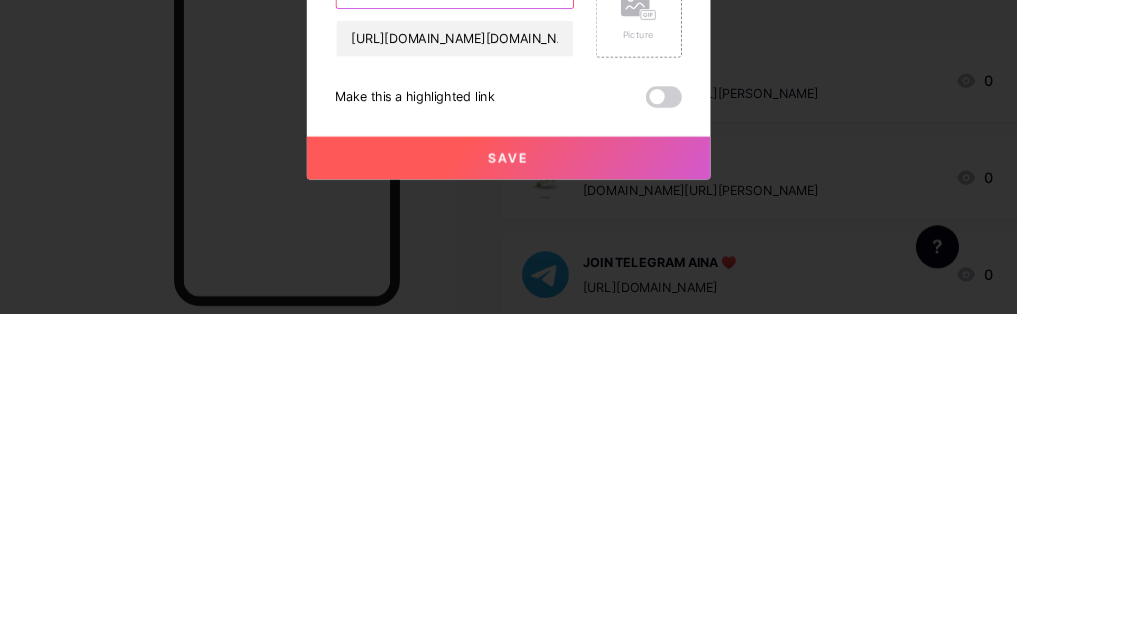 click at bounding box center [507, 260] 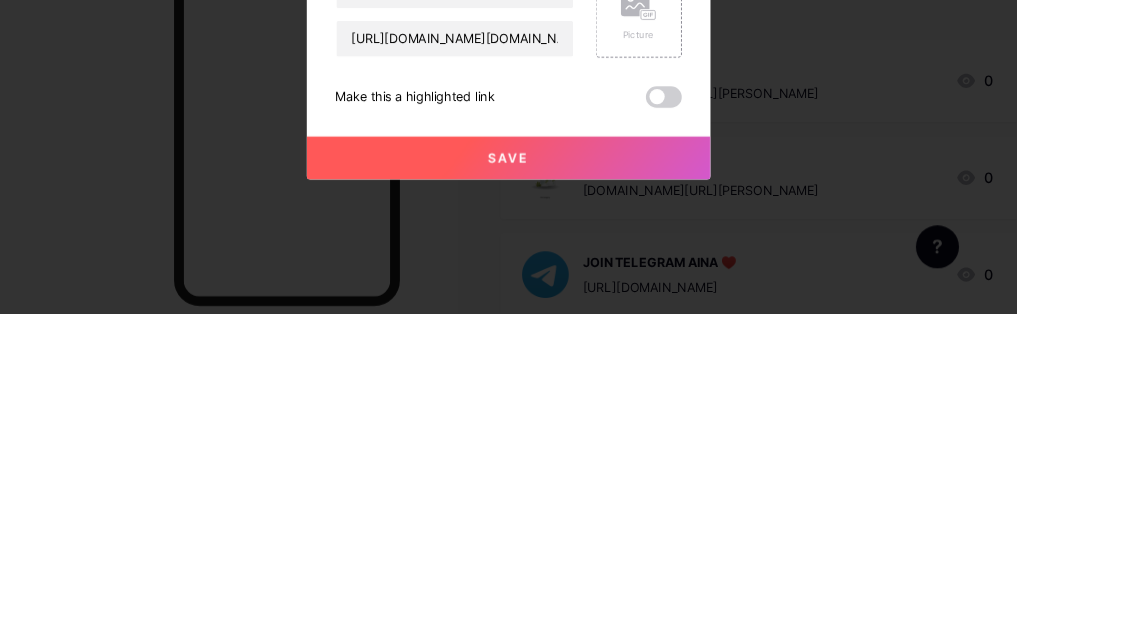 click on "Picture" at bounding box center (712, 287) 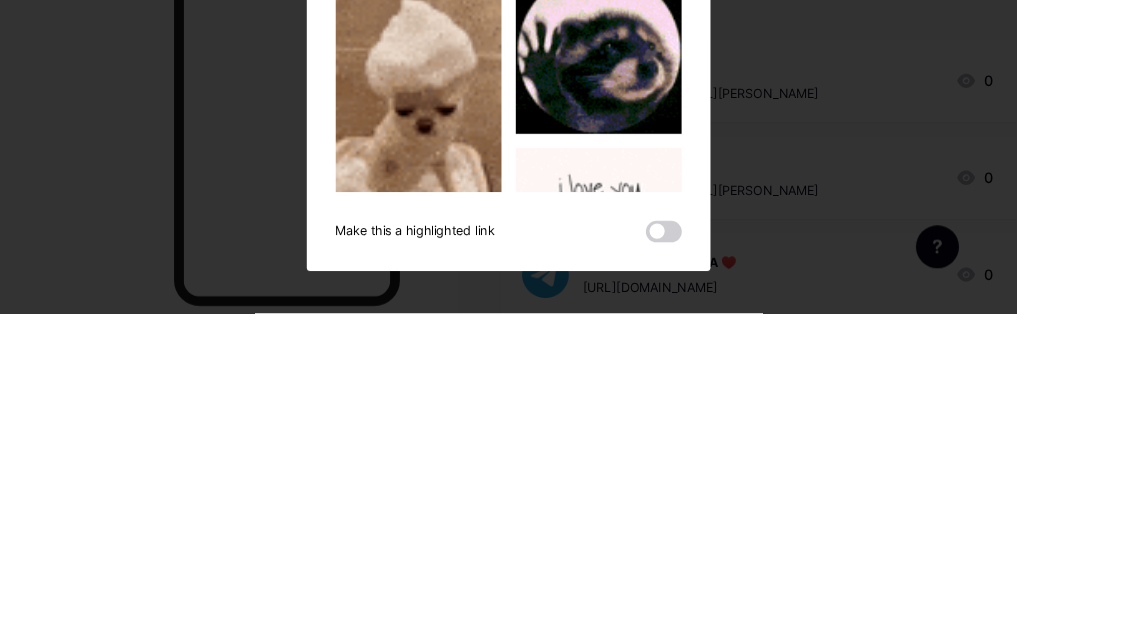 scroll, scrollTop: 270, scrollLeft: 0, axis: vertical 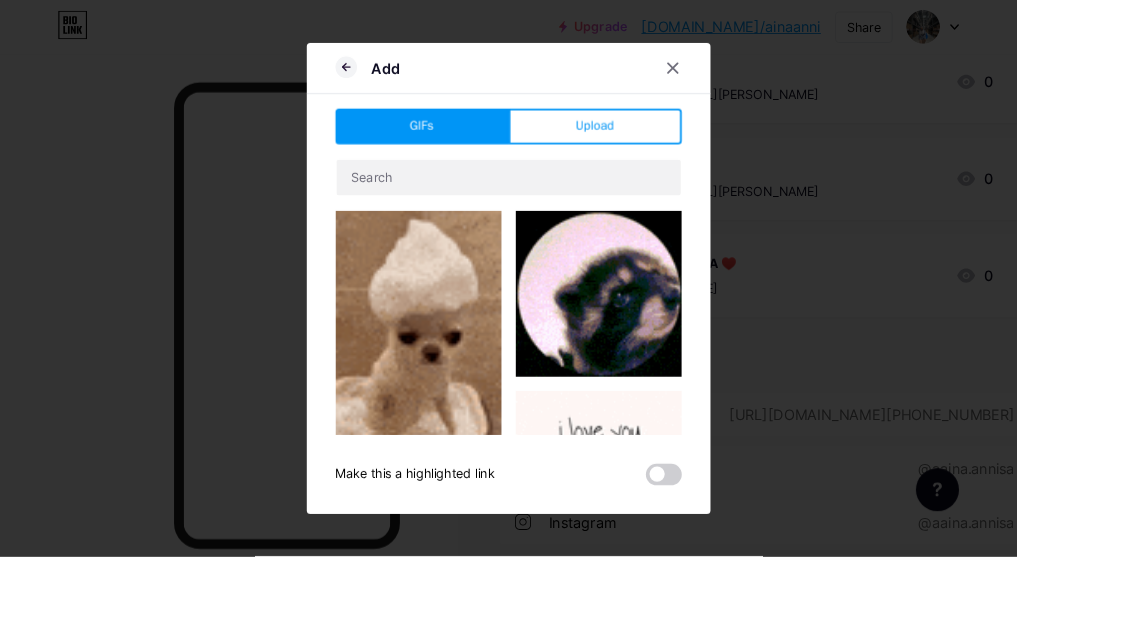 click on "Upload" at bounding box center (663, 141) 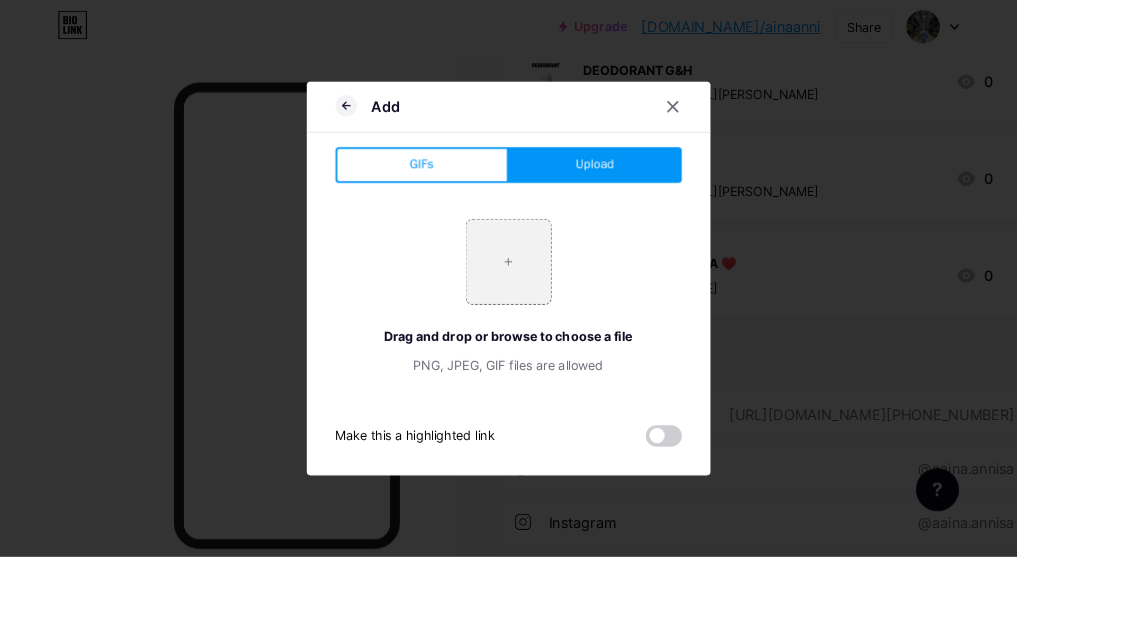 click at bounding box center (567, 292) 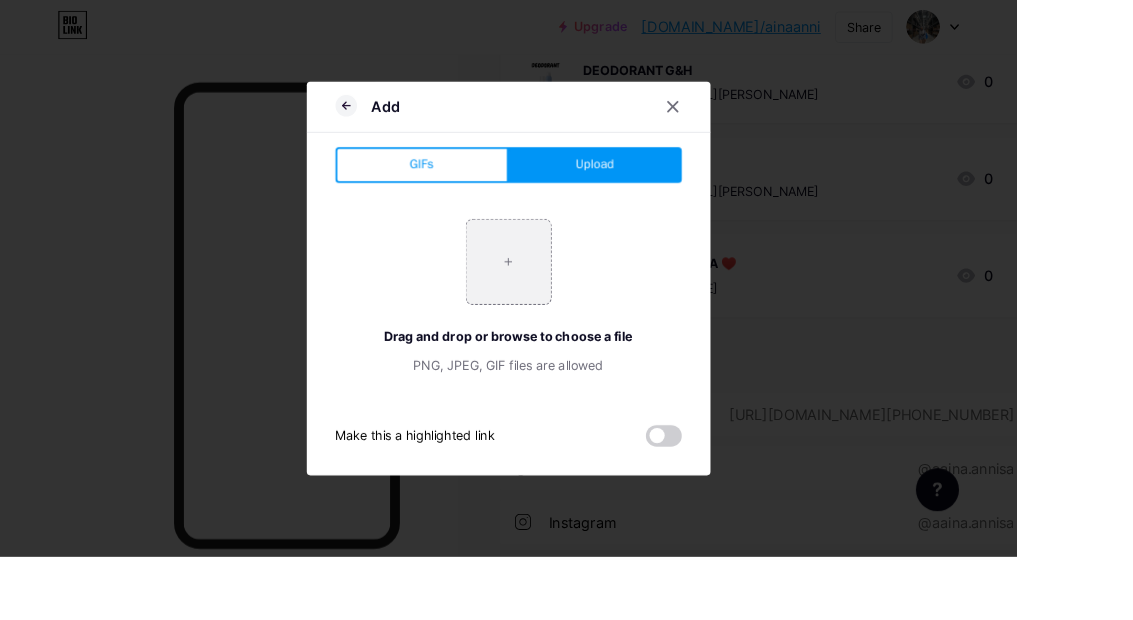 type on "C:\fakepath\83F45D5D-A392-46A1-A168-CB000596BB7E.png" 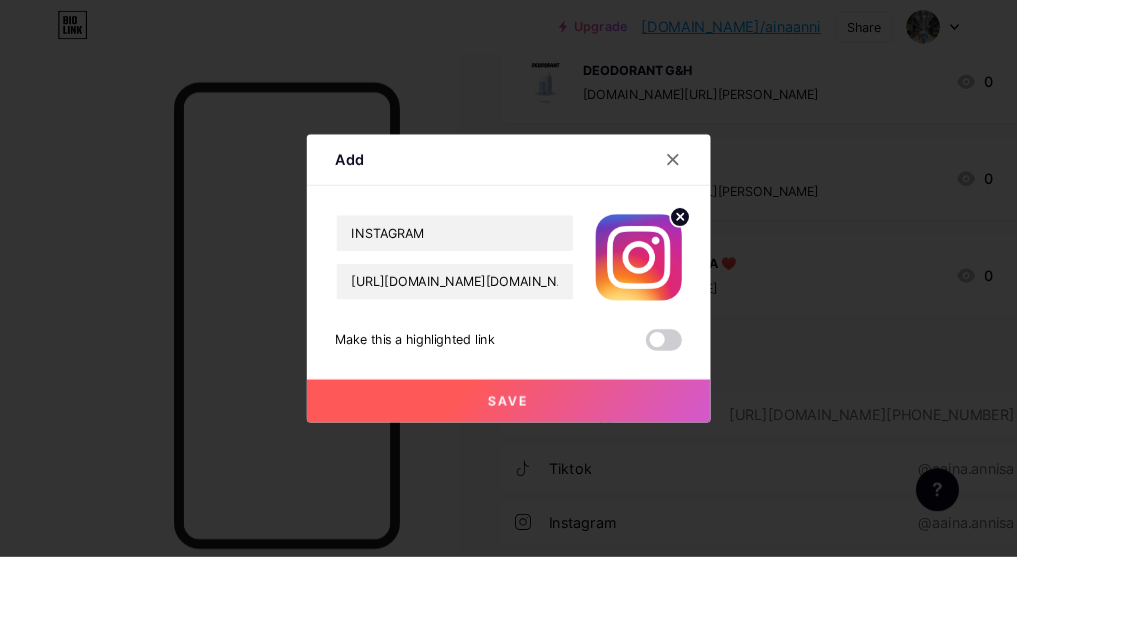click on "Save" at bounding box center [567, 447] 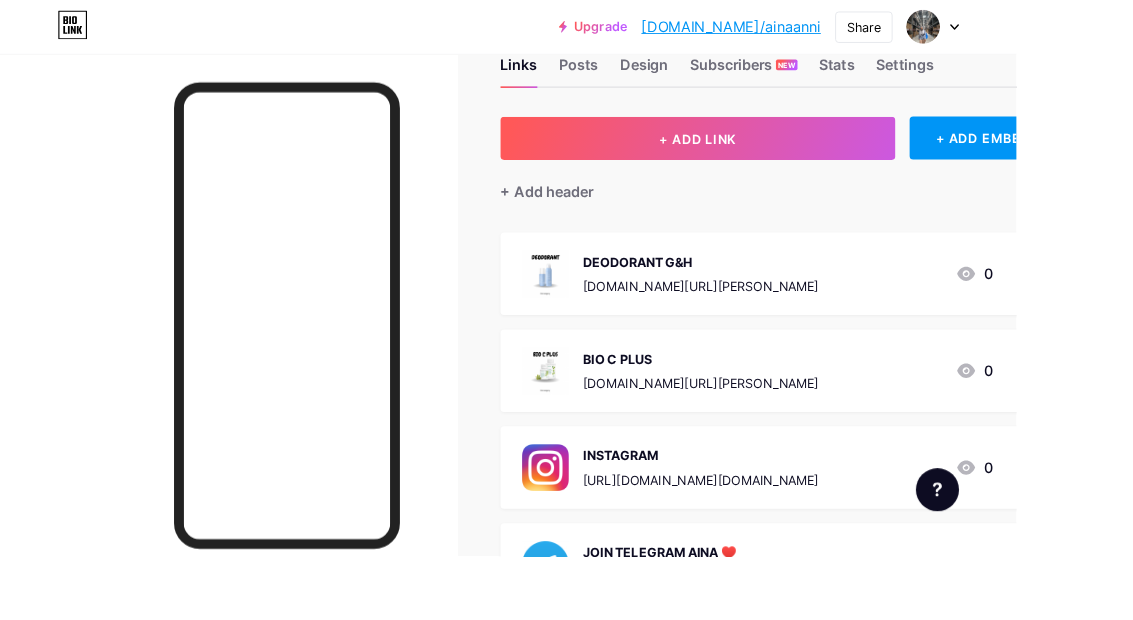 scroll, scrollTop: 57, scrollLeft: 0, axis: vertical 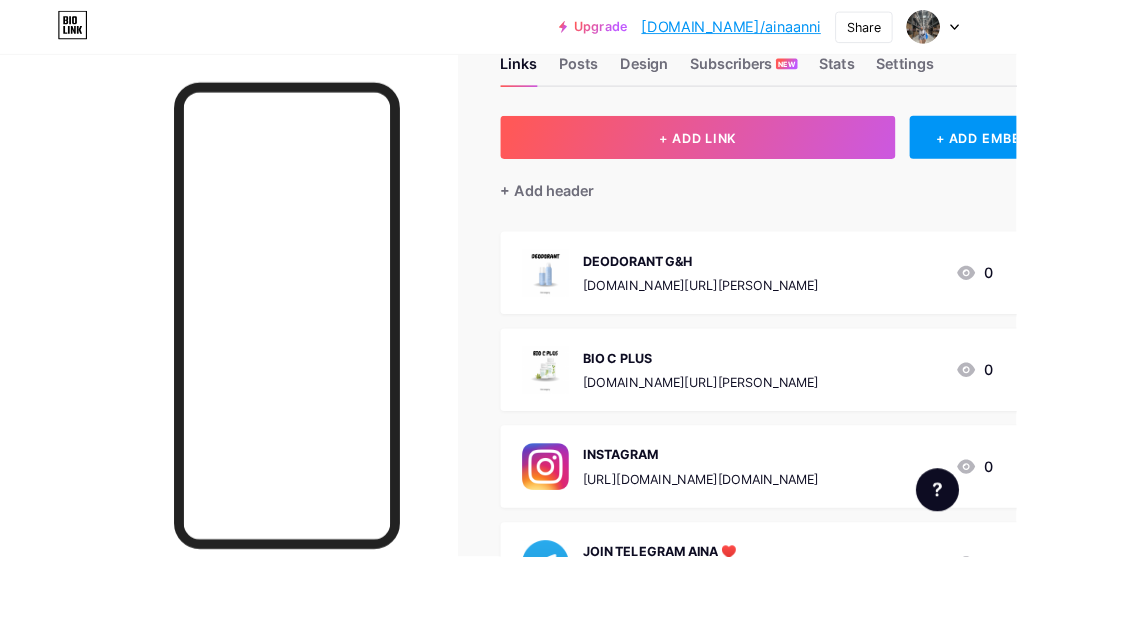 click on "+ ADD LINK" at bounding box center [778, 153] 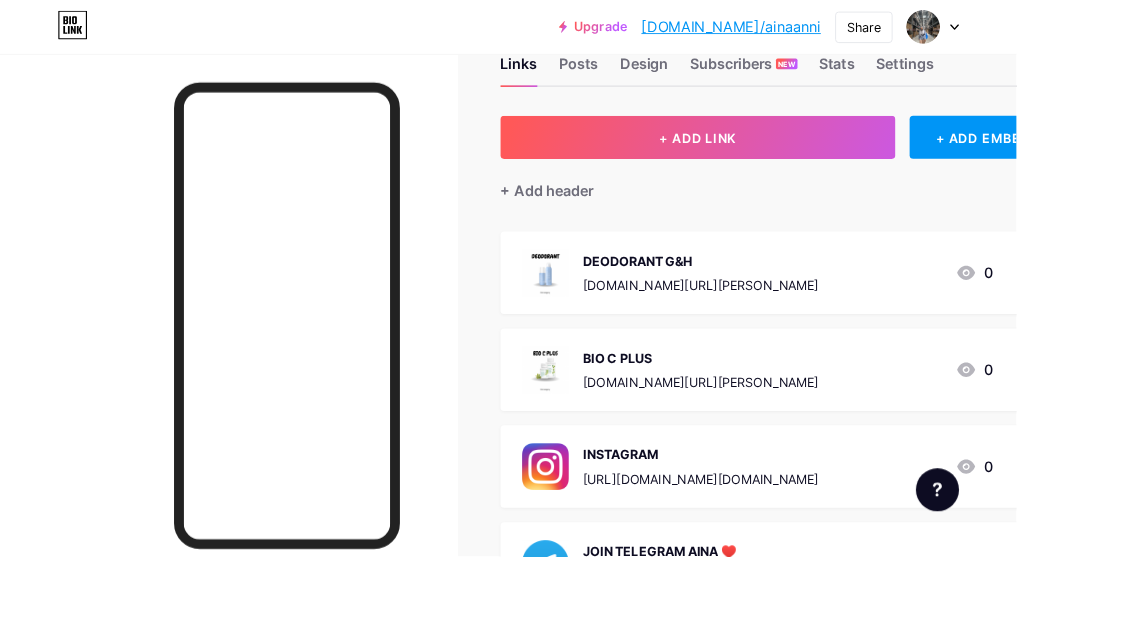 click on "Add           Content
YouTube
Play YouTube video without leaving your page.
ADD
Vimeo
Play Vimeo video without leaving your page.
ADD
Tiktok
Grow your TikTok following
ADD
Tweet
Embed a tweet.
ADD
Reddit
Showcase your Reddit profile
ADD
Spotify
Embed Spotify to play the preview of a track.
ADD
Twitch
Play Twitch video without leaving your page.
ADD
SoundCloud" at bounding box center (567, 310) 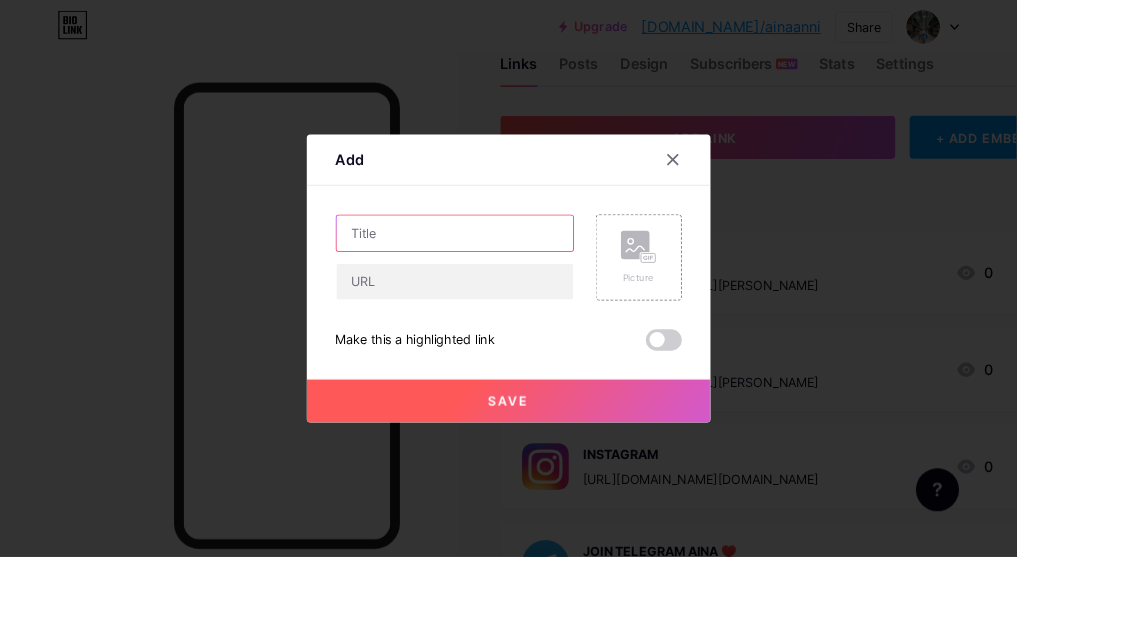 click at bounding box center [507, 260] 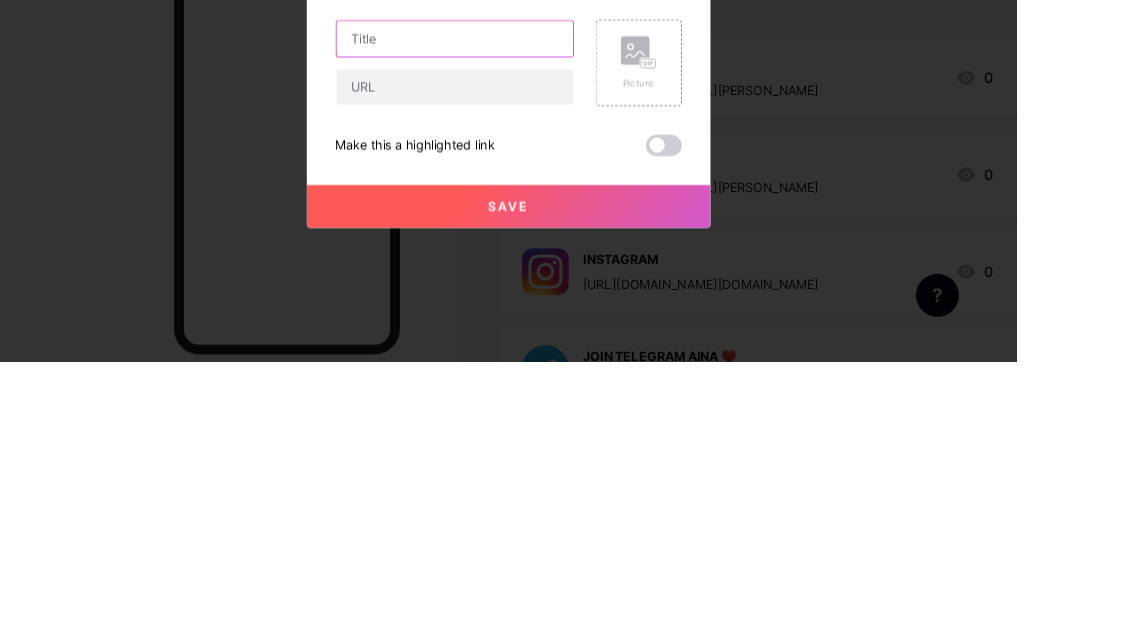 scroll, scrollTop: 148, scrollLeft: 0, axis: vertical 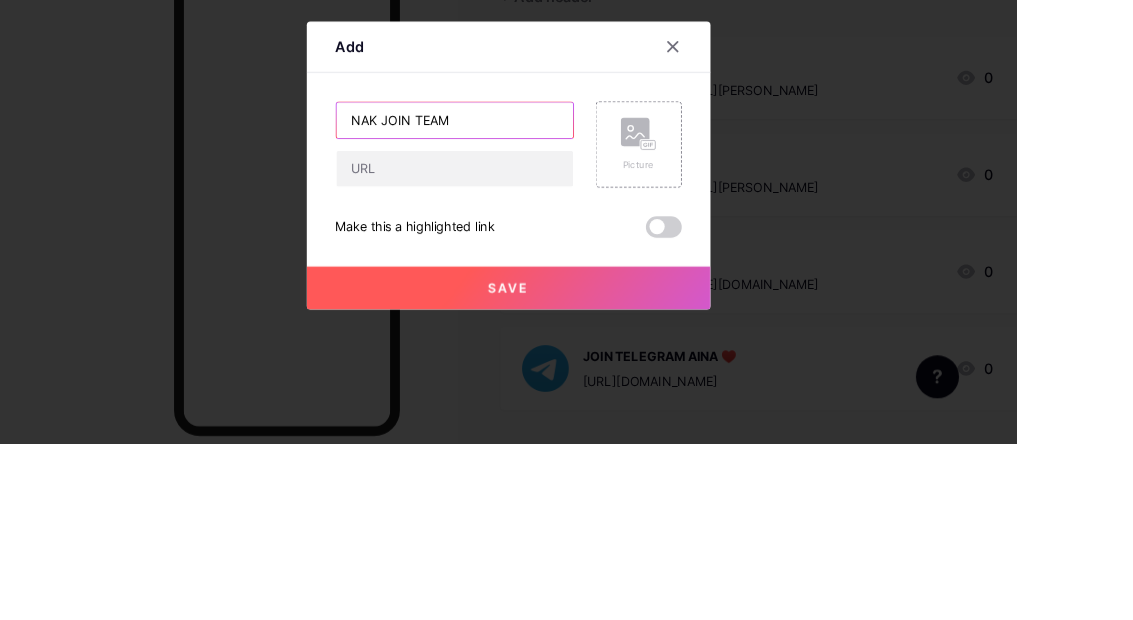 type on "NAK JOIN TEAM" 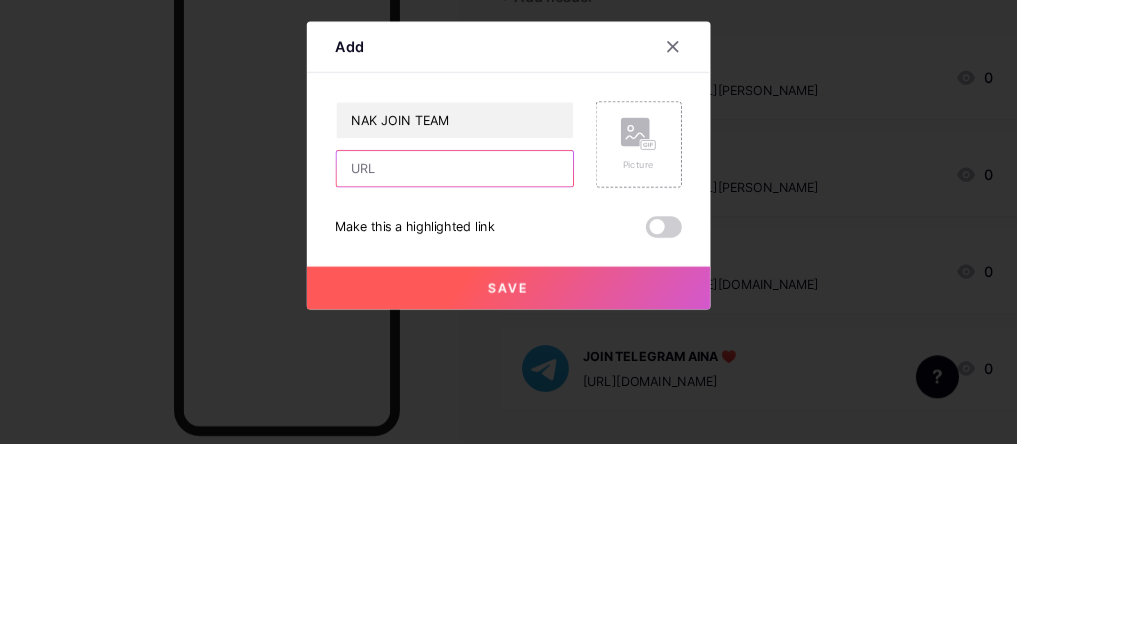 click at bounding box center [507, 314] 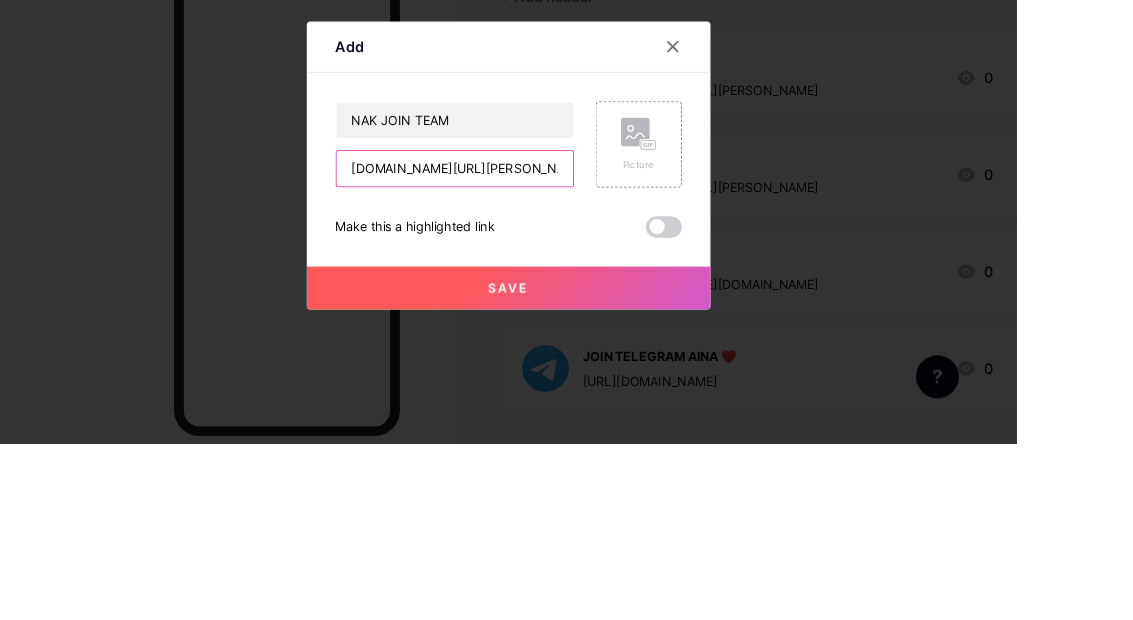 type on "[DOMAIN_NAME][URL][PERSON_NAME]!" 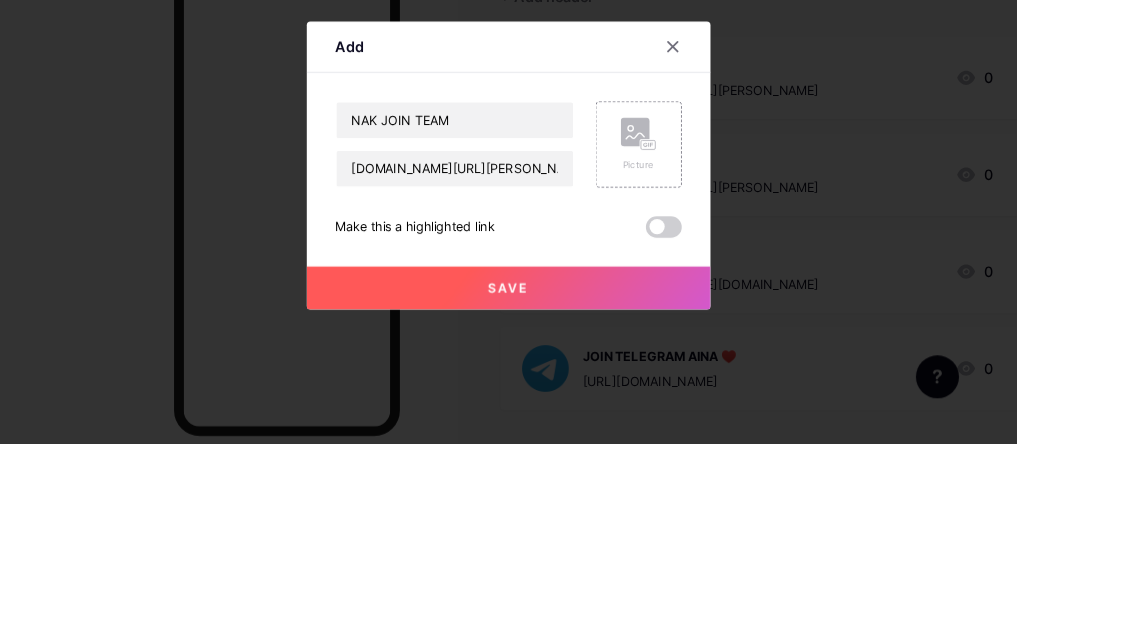 click 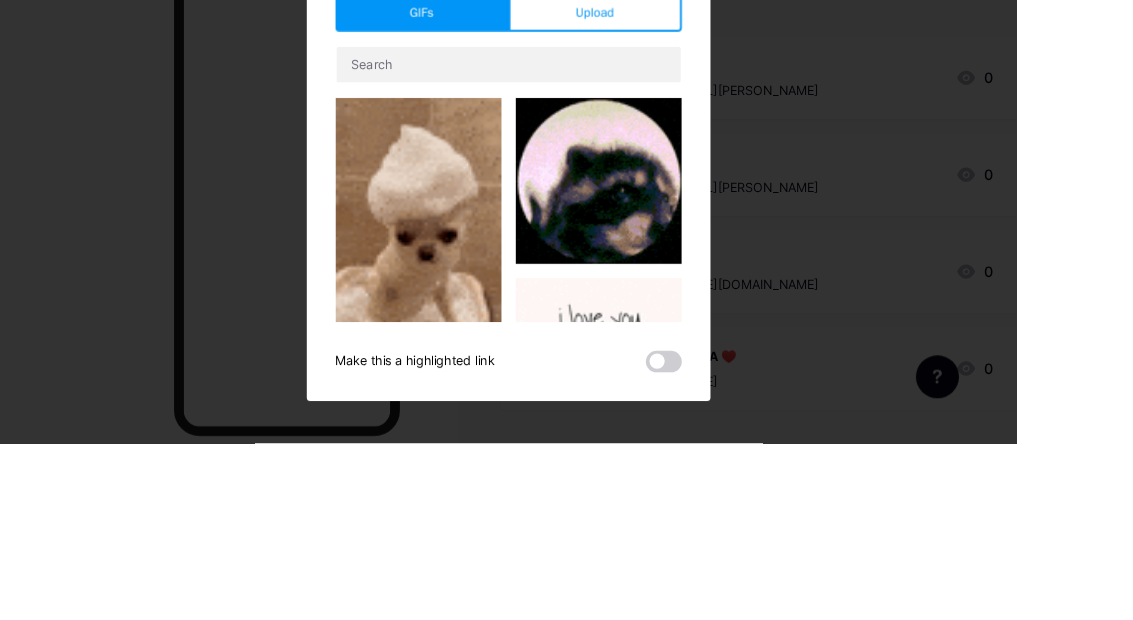 scroll, scrollTop: 274, scrollLeft: 0, axis: vertical 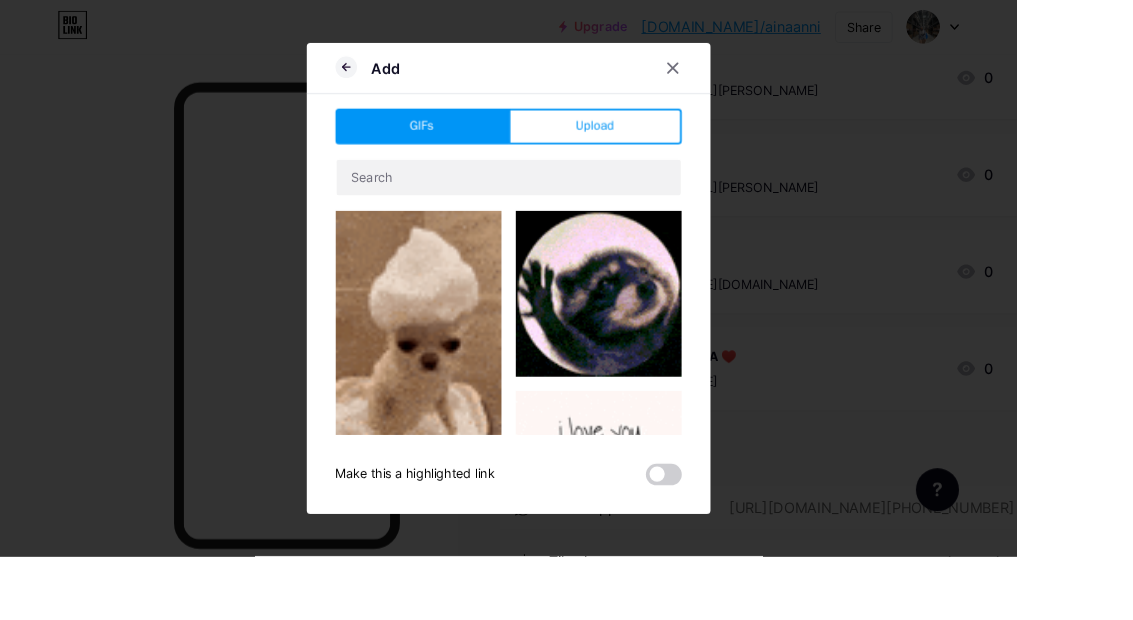 click on "Upload" at bounding box center [663, 141] 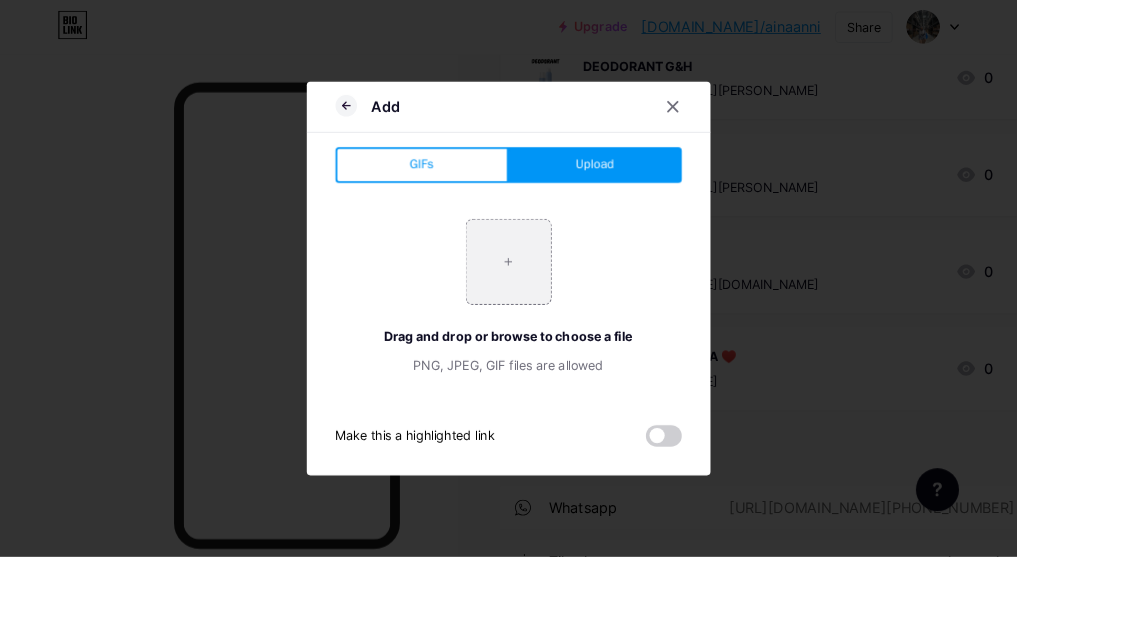 click at bounding box center [567, 292] 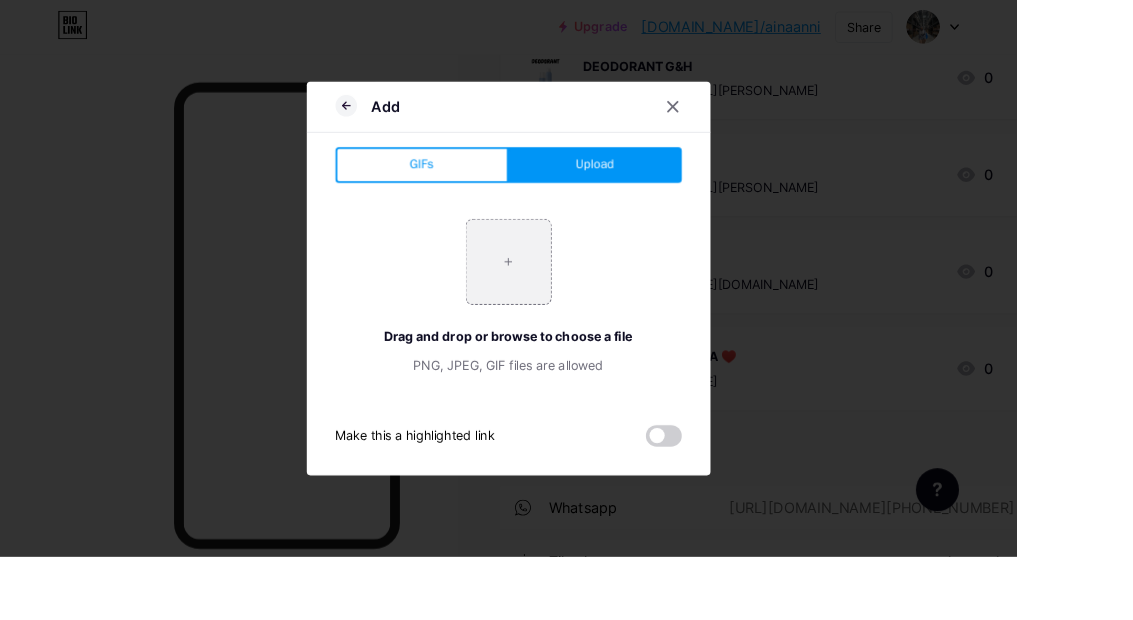 type on "C:\fakepath\D35F8441-30C8-4378-9B2B-EE87EF8BFE8F.jpeg" 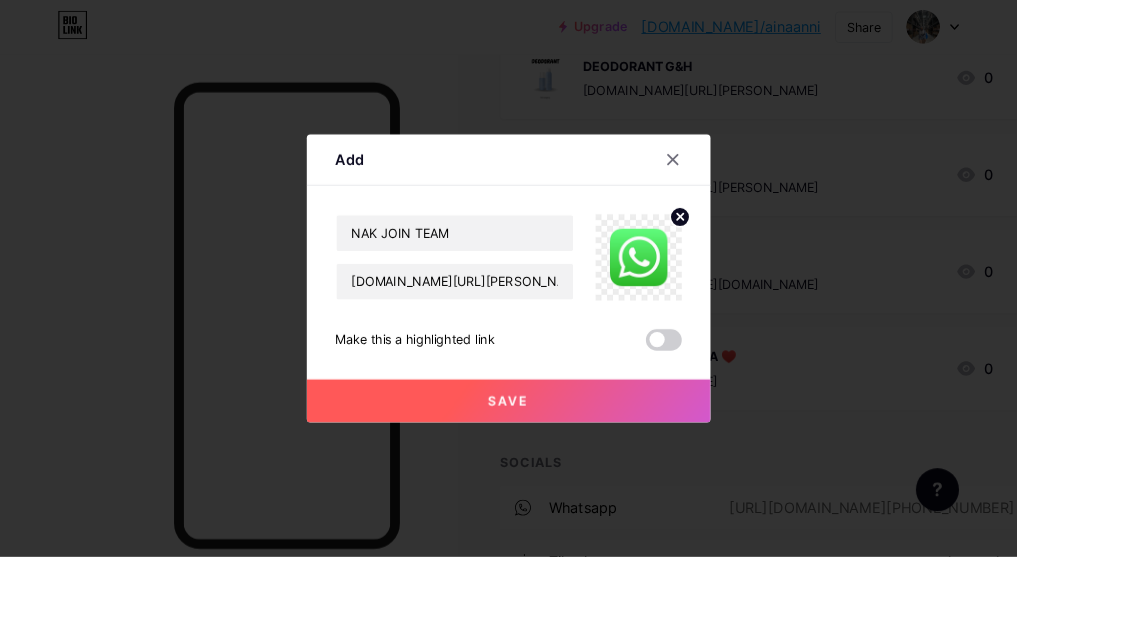 click on "Save" at bounding box center (566, 446) 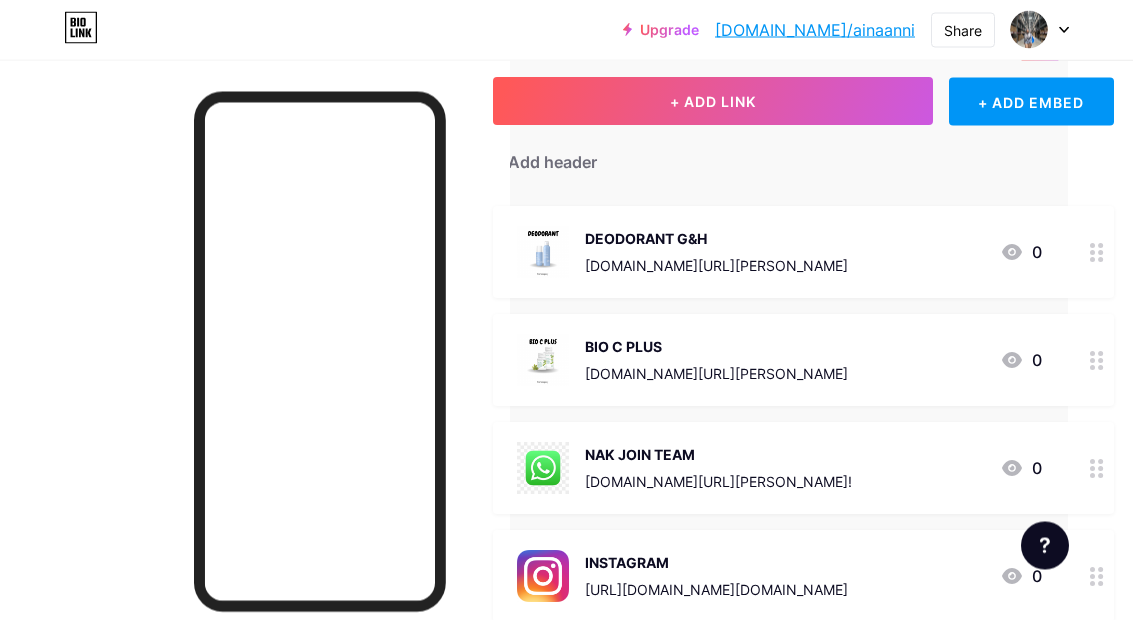 scroll, scrollTop: 109, scrollLeft: 65, axis: both 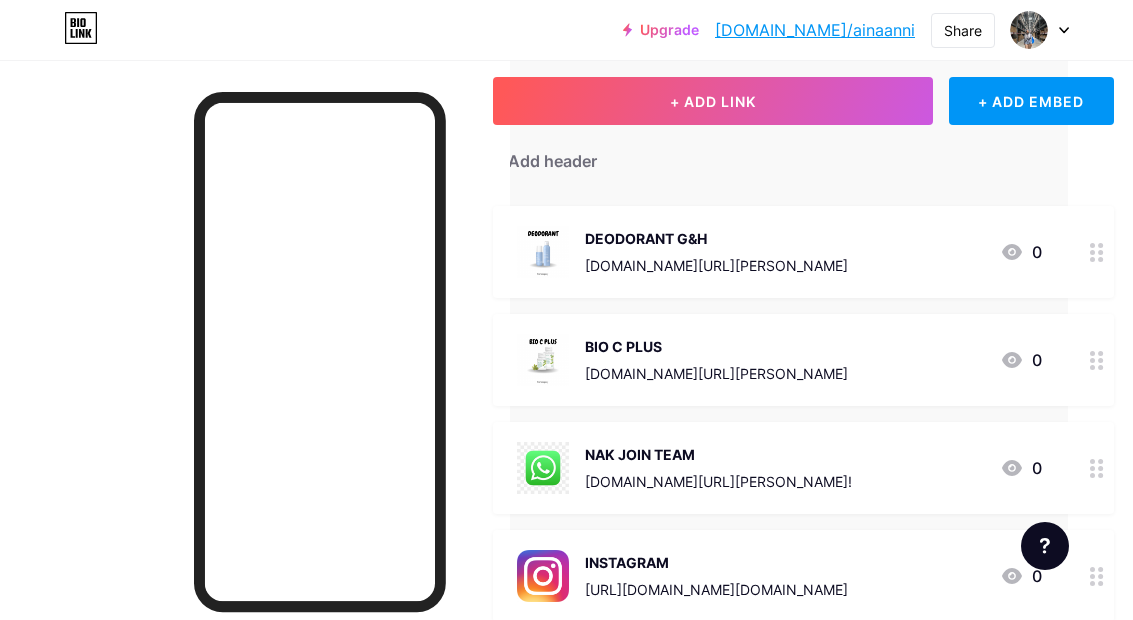 click on "+ ADD LINK" at bounding box center (713, 101) 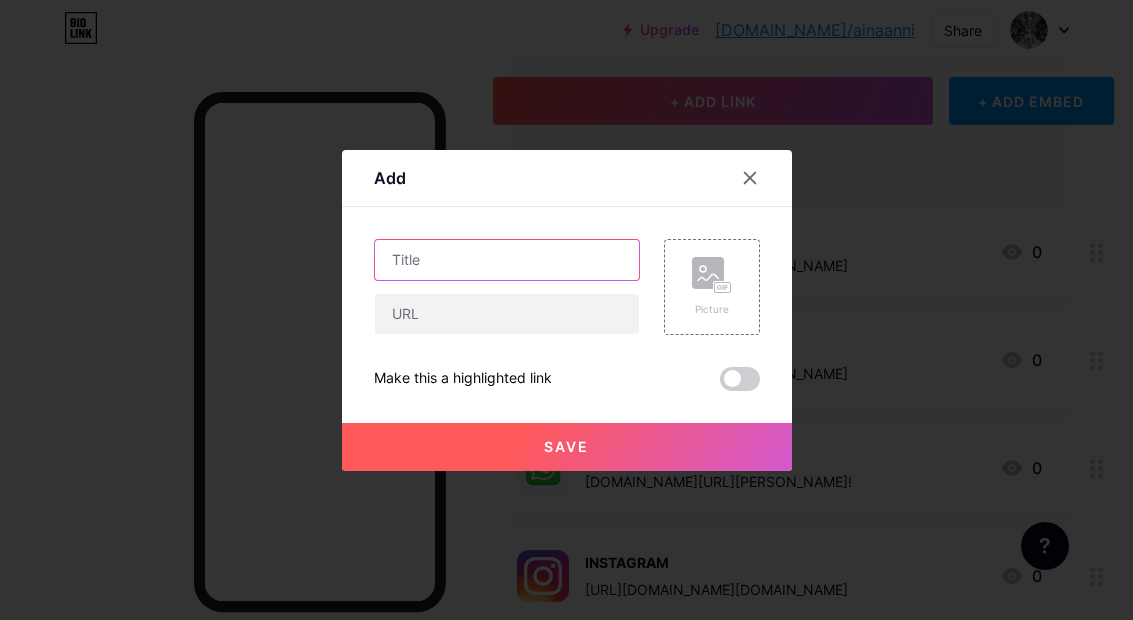 click at bounding box center (507, 260) 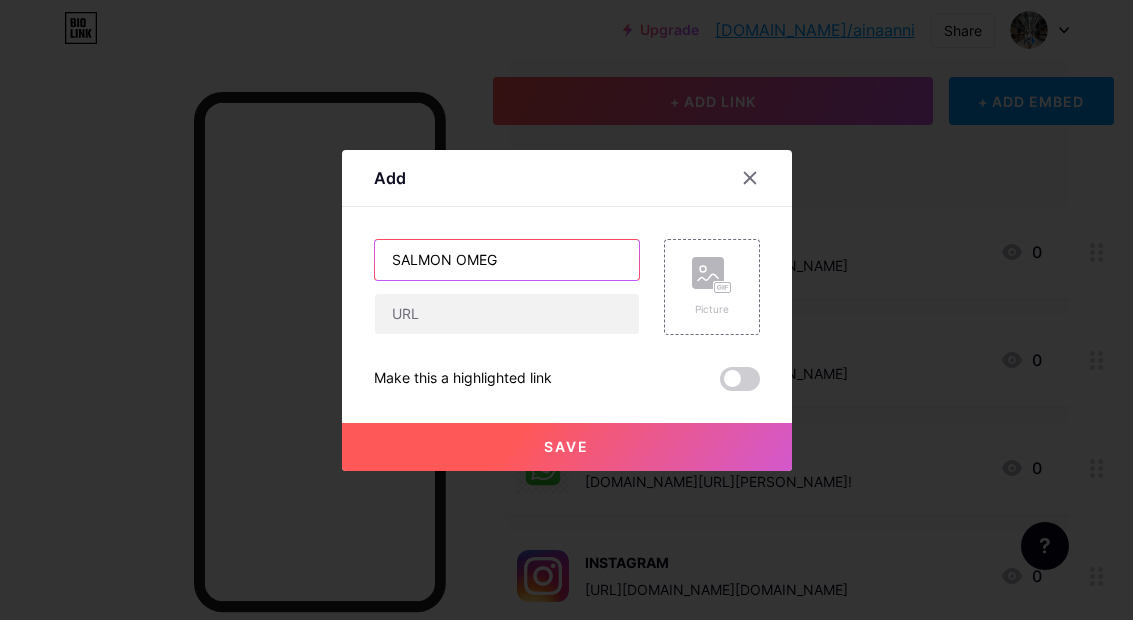 type on "SALMON OMEGA" 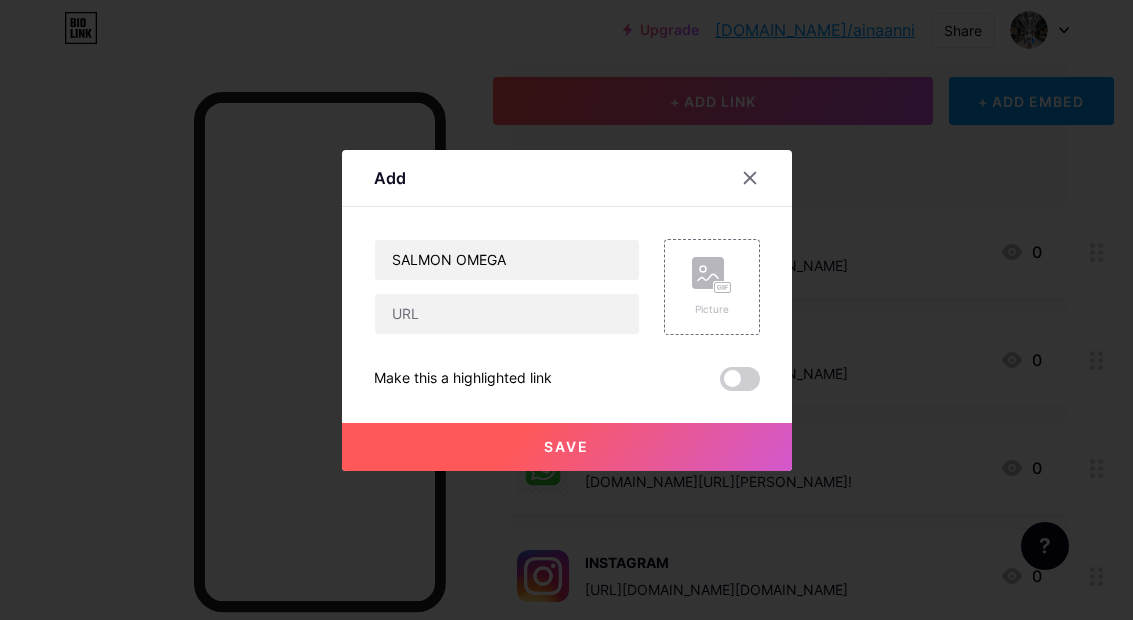 click on "Picture" at bounding box center (712, 287) 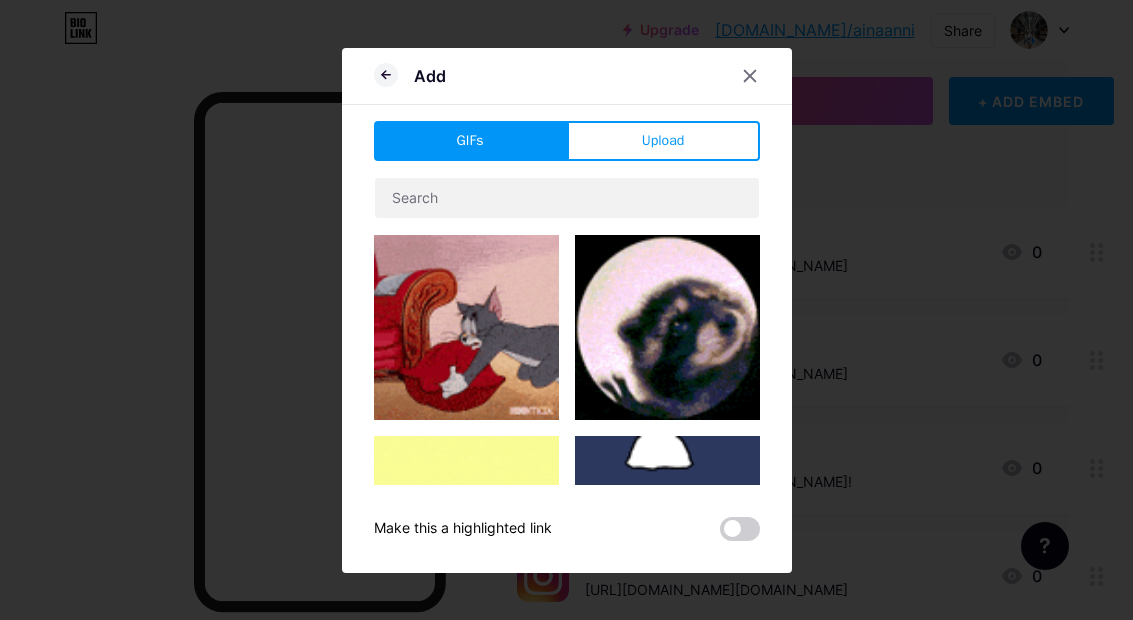 click on "Upload" at bounding box center [663, 141] 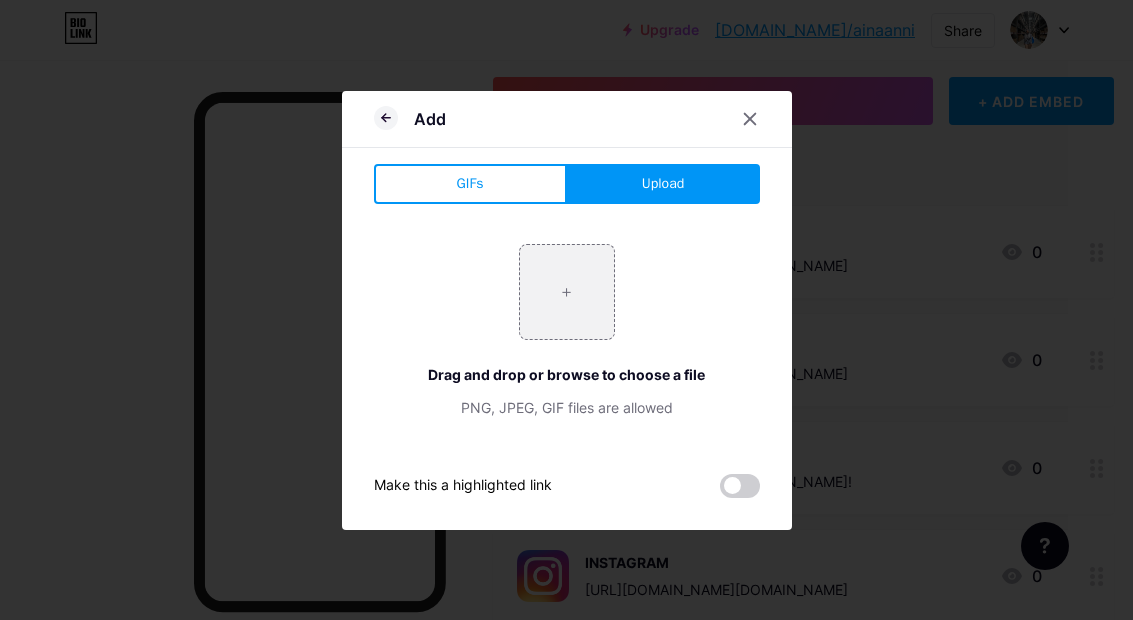 click at bounding box center [567, 292] 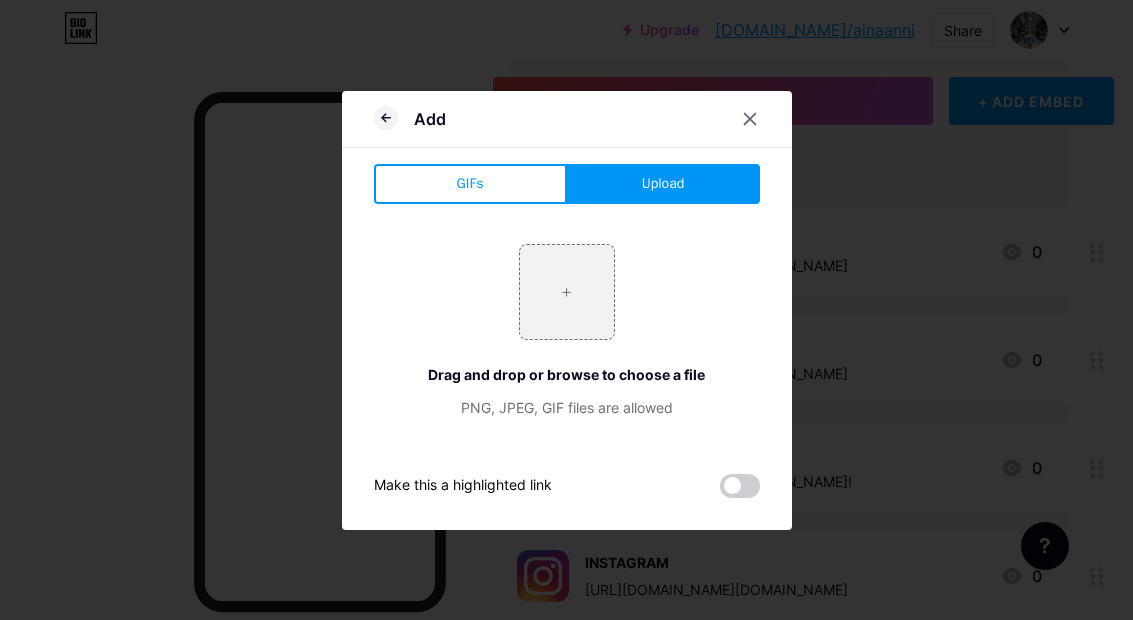 type on "C:\fakepath\1F36B759-27BC-4DCF-B88F-8DC6A0D6AD2A.png" 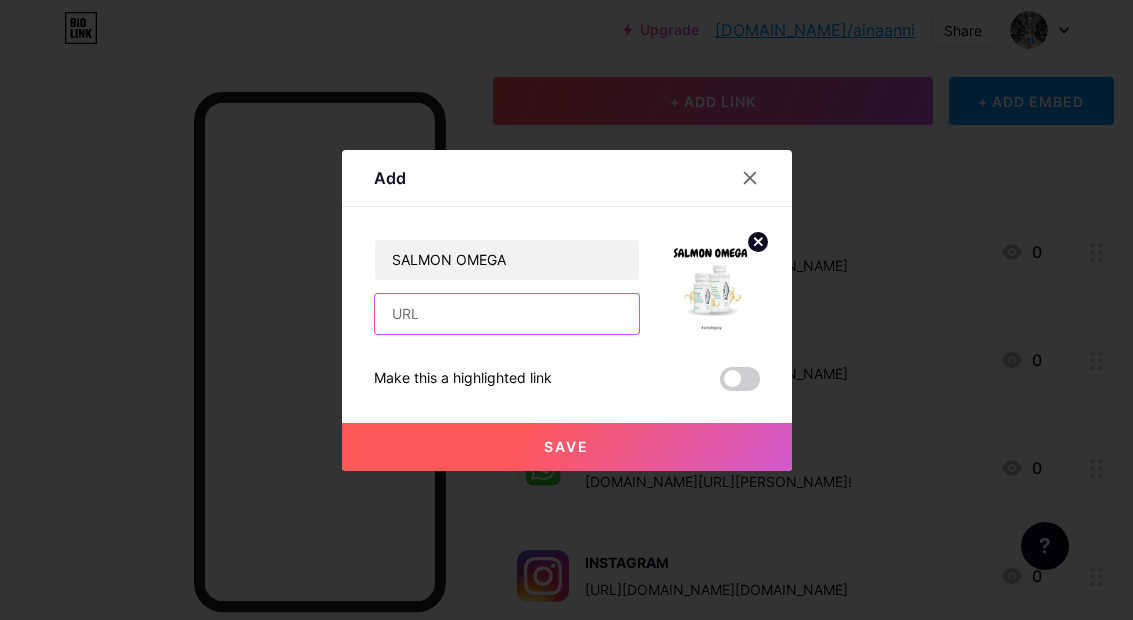 click at bounding box center [507, 314] 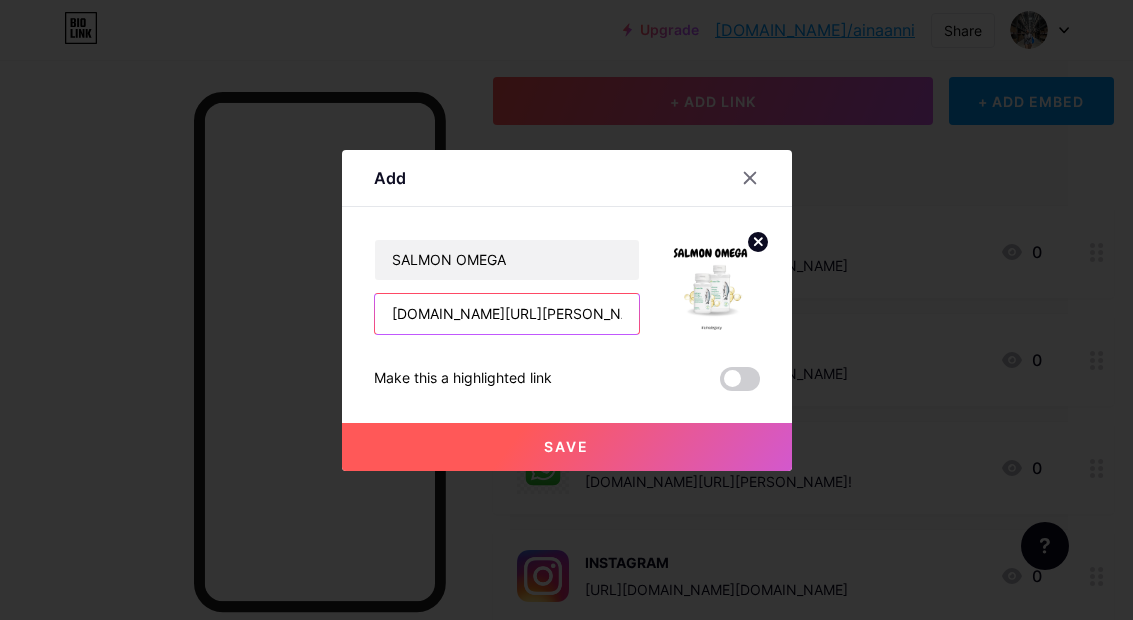 type on "[DOMAIN_NAME][URL][PERSON_NAME]" 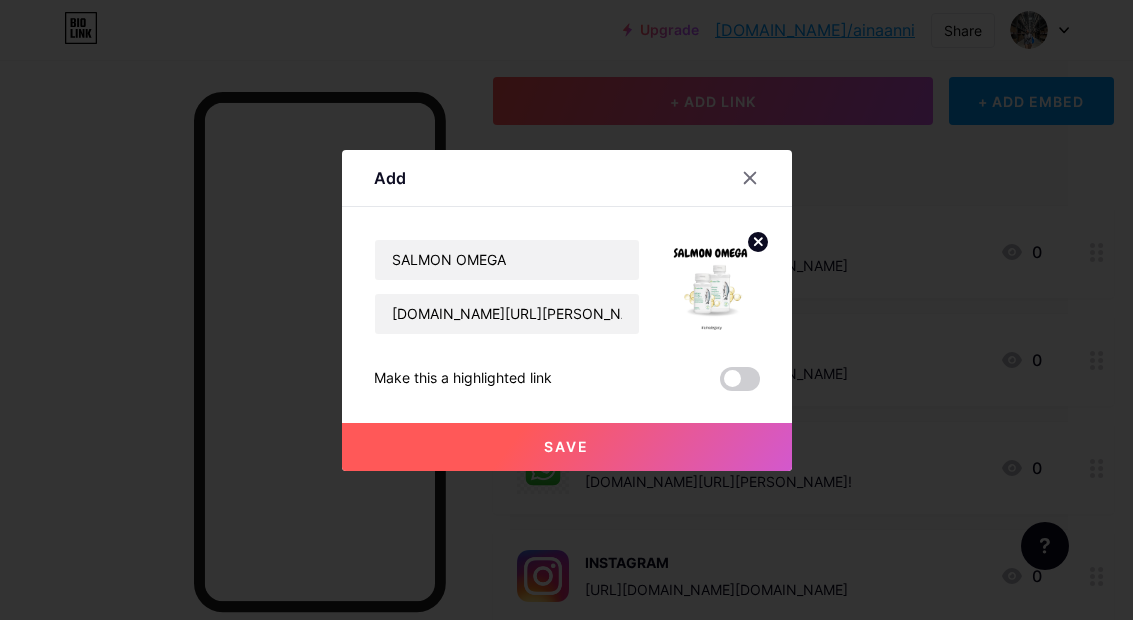 click on "Save" at bounding box center [567, 447] 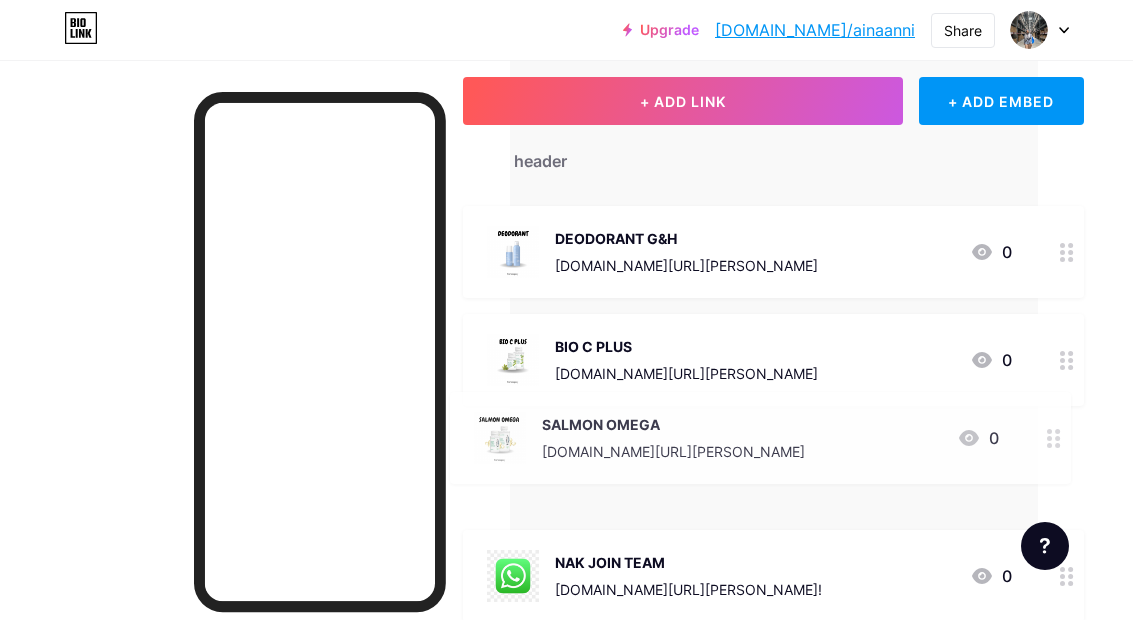 scroll, scrollTop: 109, scrollLeft: 130, axis: both 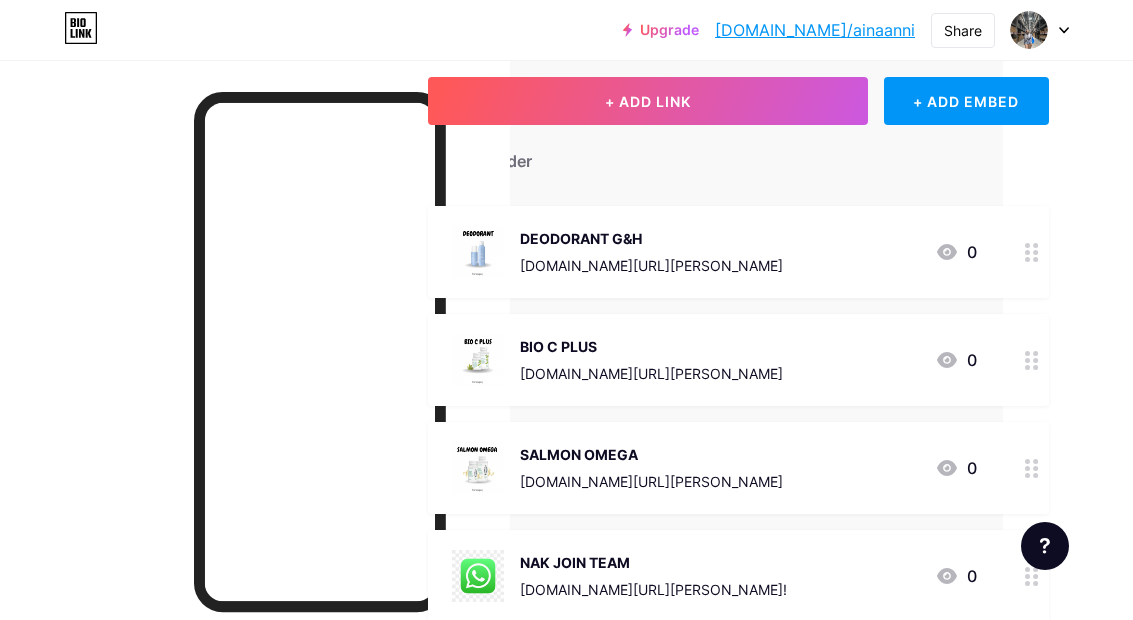 click on "NAK JOIN TEAM" at bounding box center (653, 562) 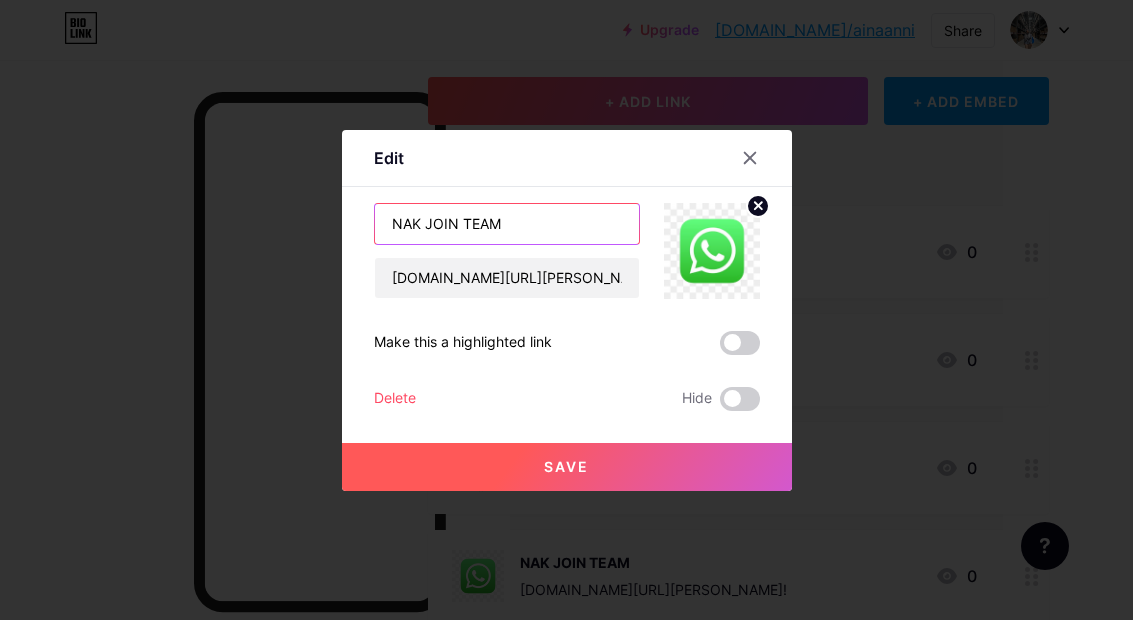 click on "NAK JOIN TEAM" at bounding box center (507, 224) 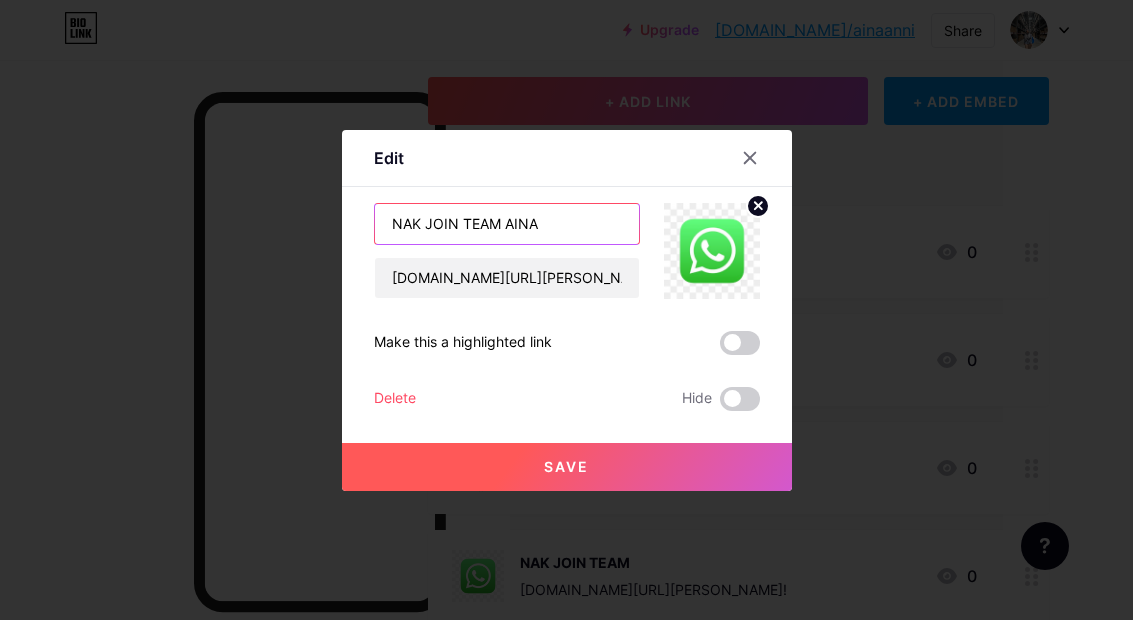 type on "NAK JOIN TEAM AINA" 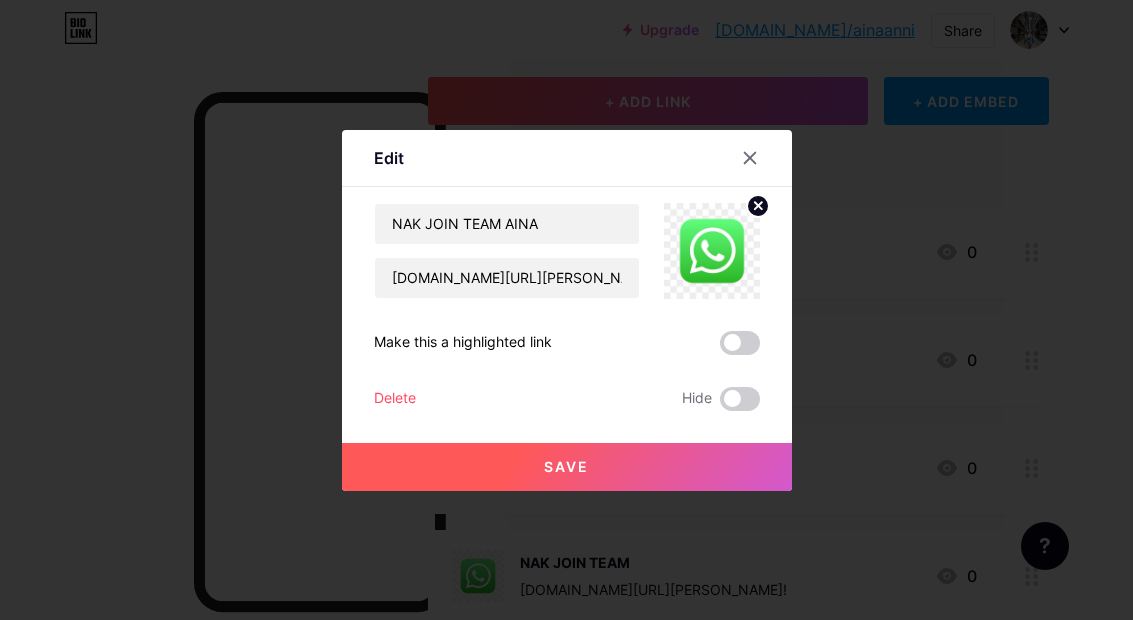 click on "Save" at bounding box center (567, 451) 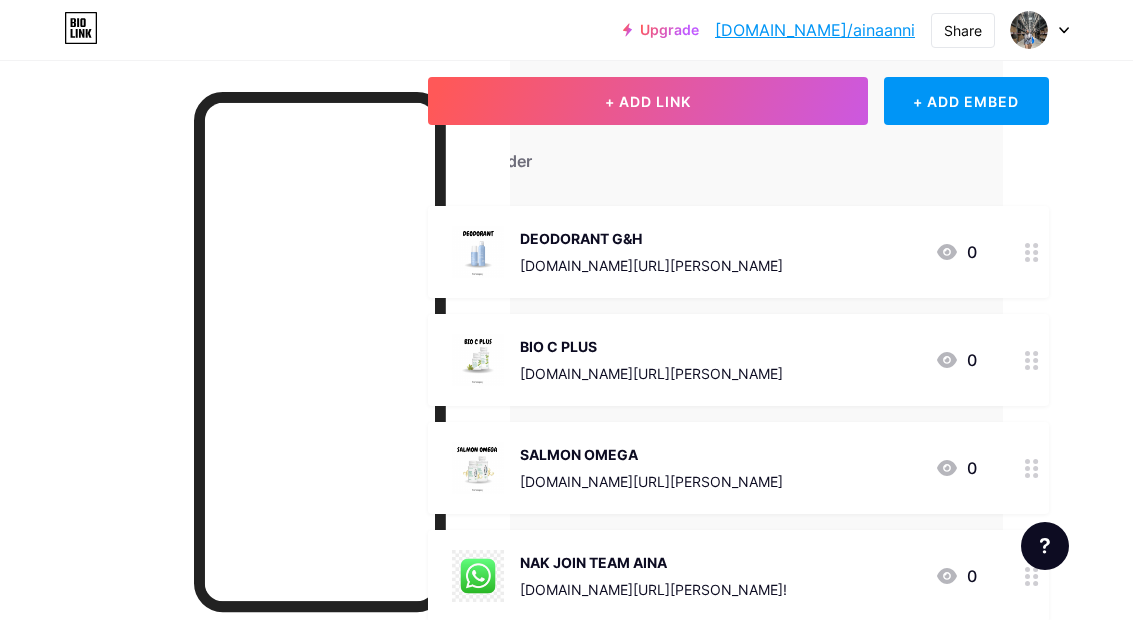 scroll, scrollTop: 80, scrollLeft: 0, axis: vertical 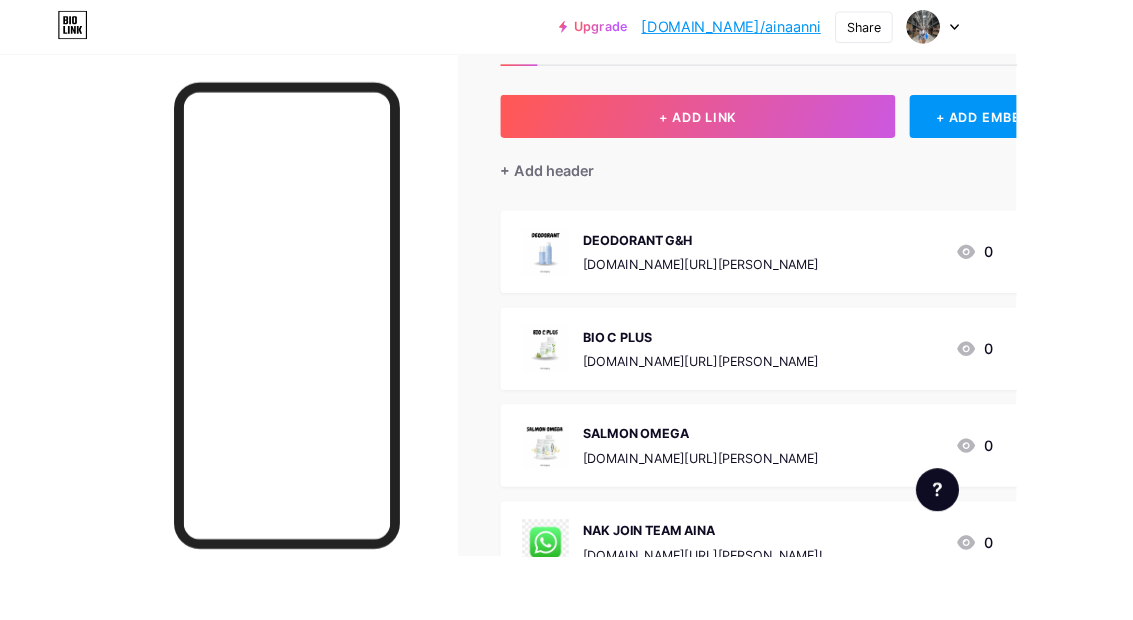 click on "+ ADD LINK" at bounding box center [778, 130] 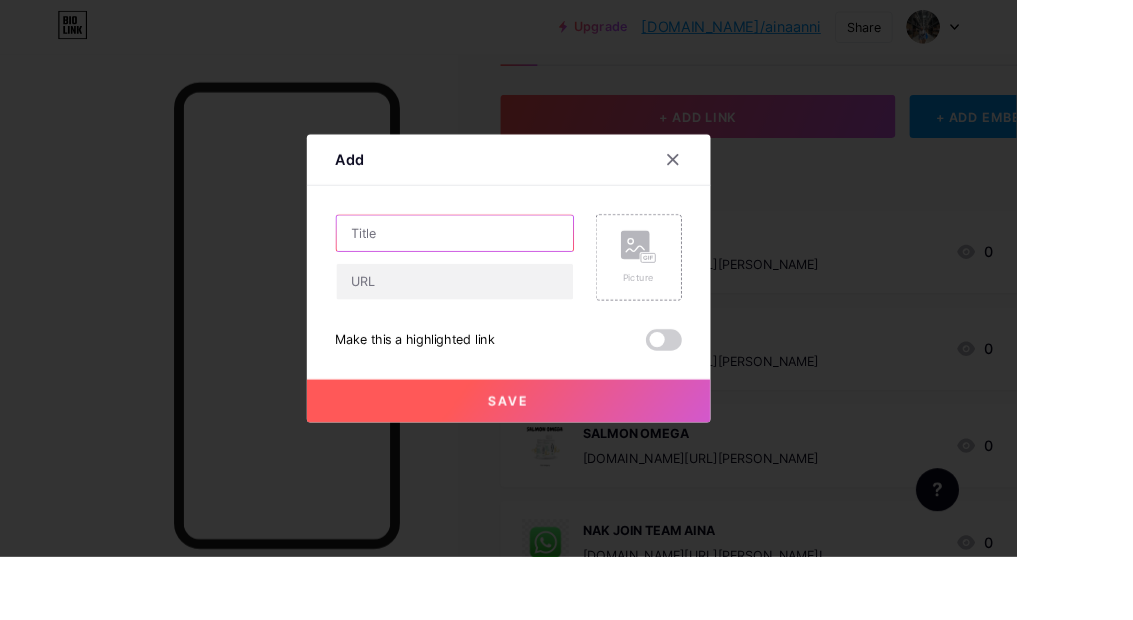 click at bounding box center (507, 260) 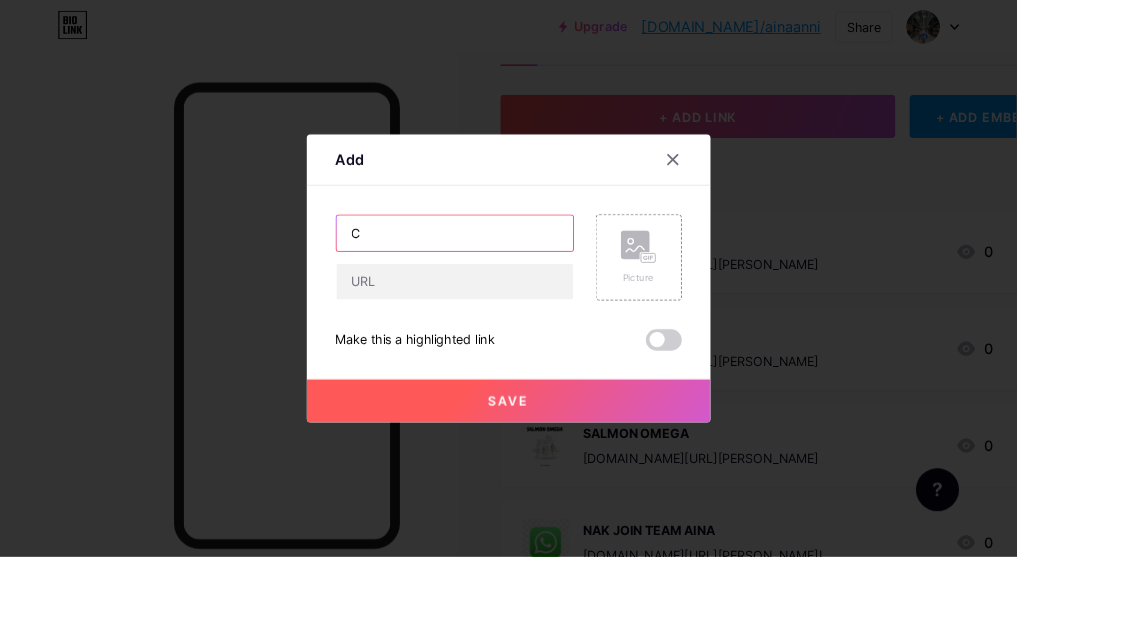 scroll, scrollTop: 80, scrollLeft: 0, axis: vertical 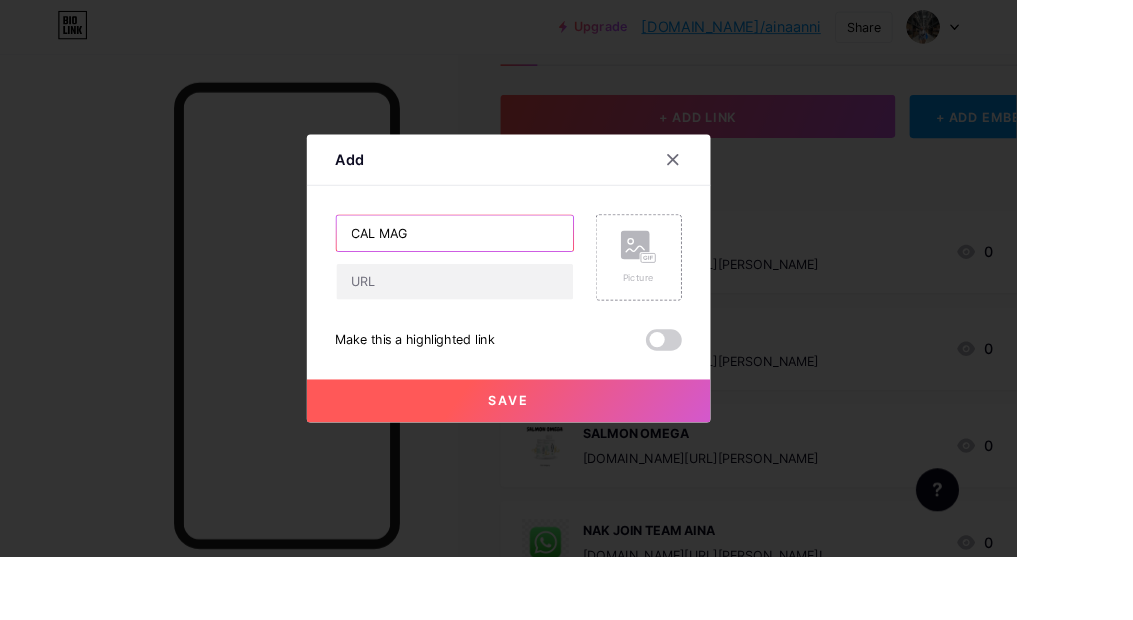 type on "CAL MAG D" 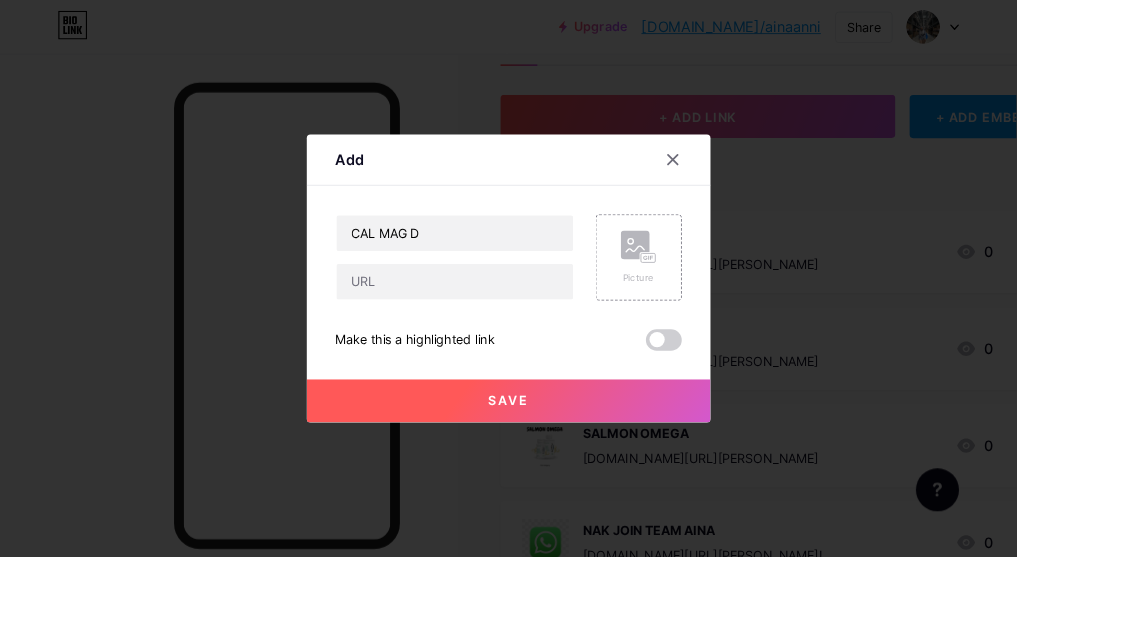 click on "Picture" at bounding box center (712, 287) 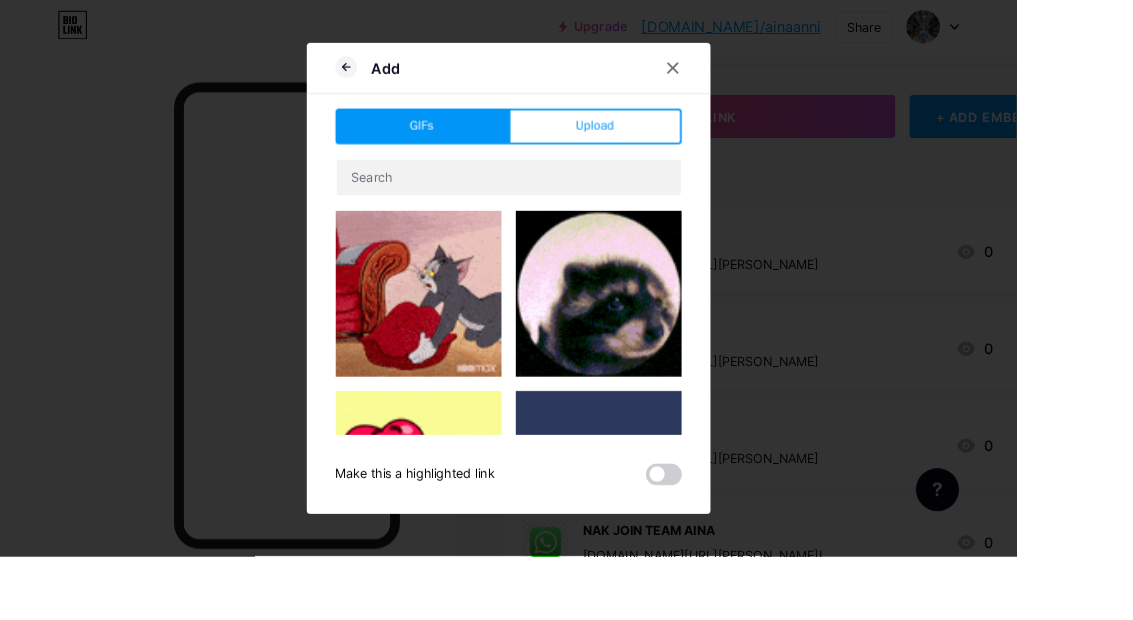 click on "Upload" at bounding box center [663, 141] 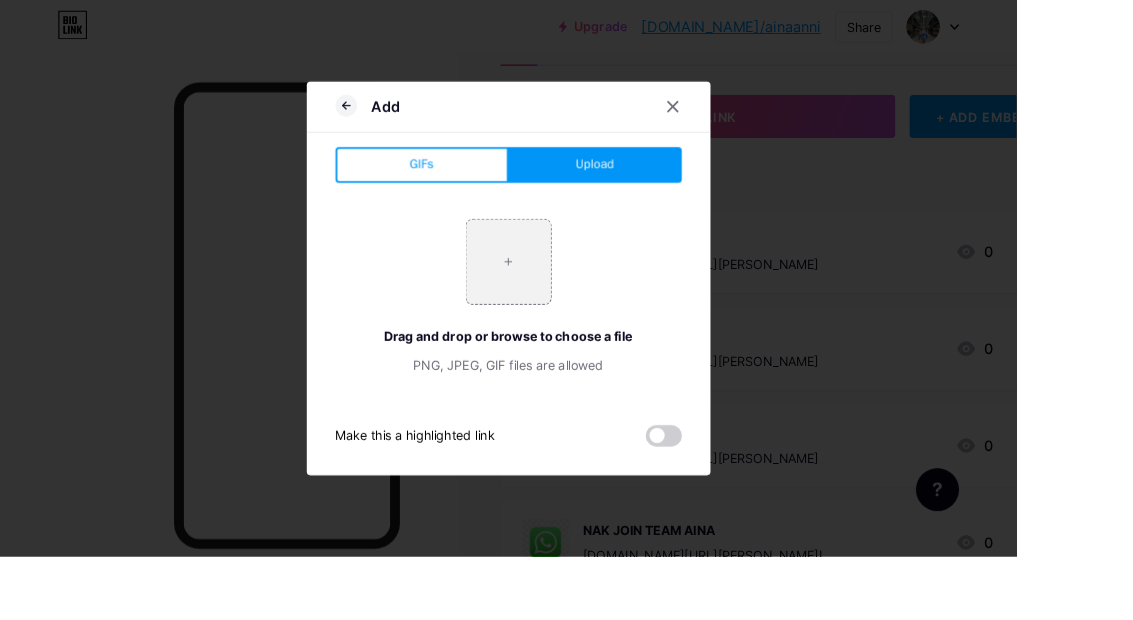 scroll, scrollTop: 80, scrollLeft: 0, axis: vertical 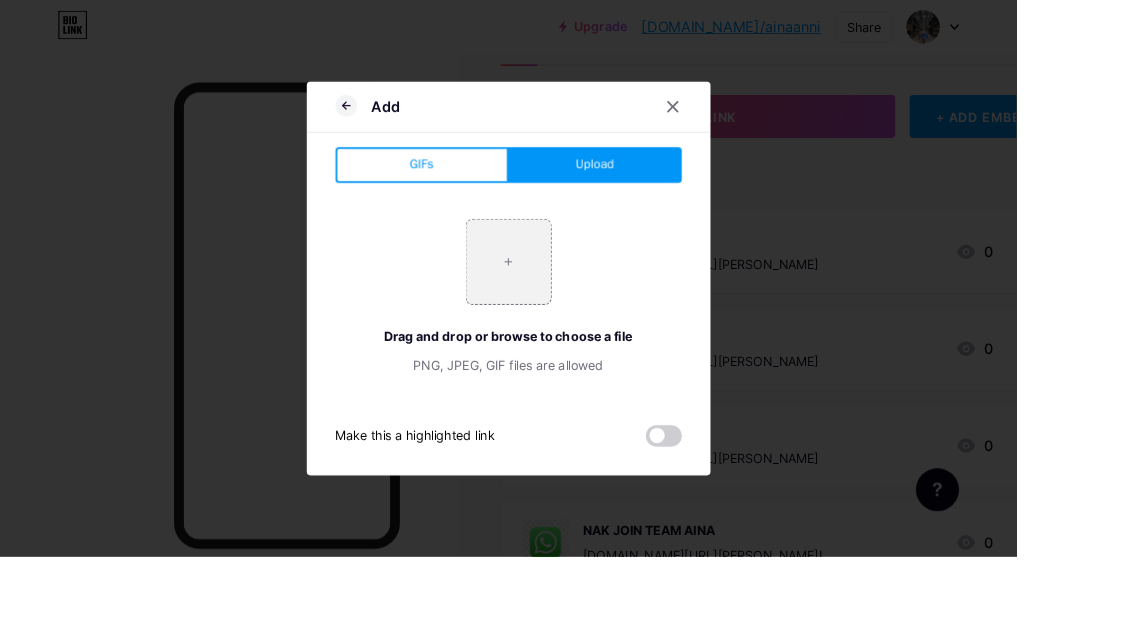 click at bounding box center [567, 292] 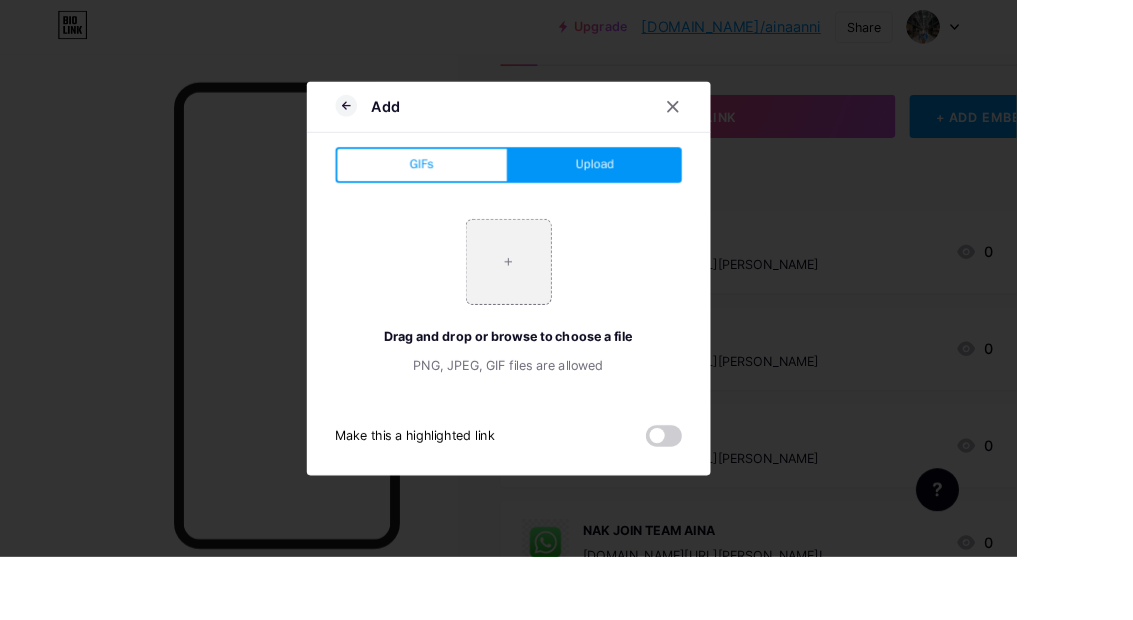 type on "C:\fakepath\DD19B91B-5CD2-4E0B-91C7-D419A4253068.png" 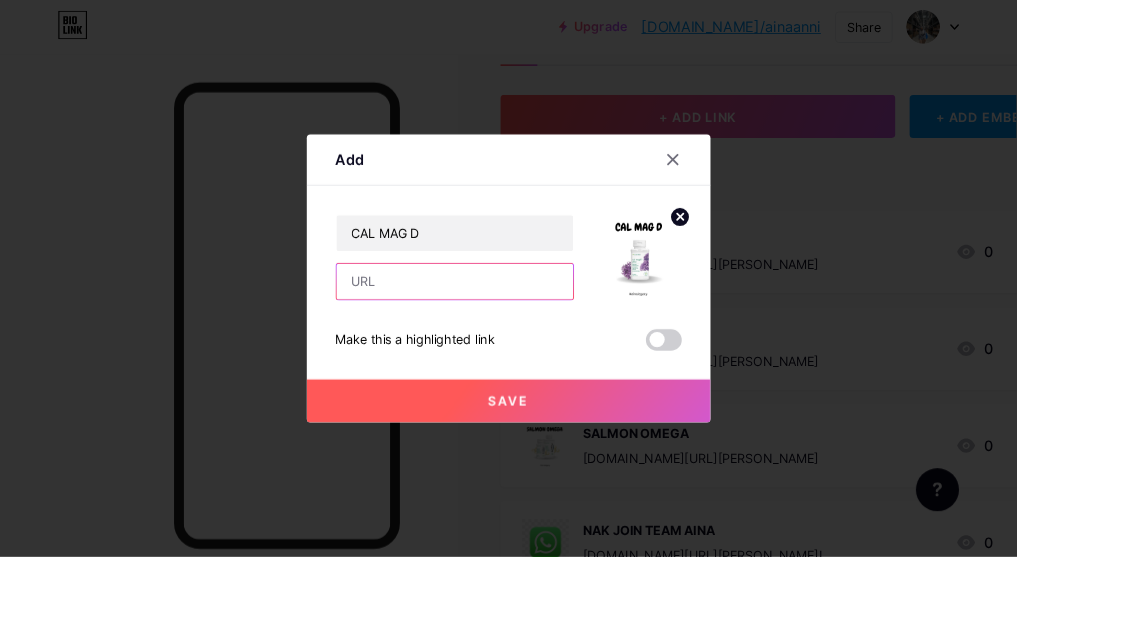 click at bounding box center [507, 314] 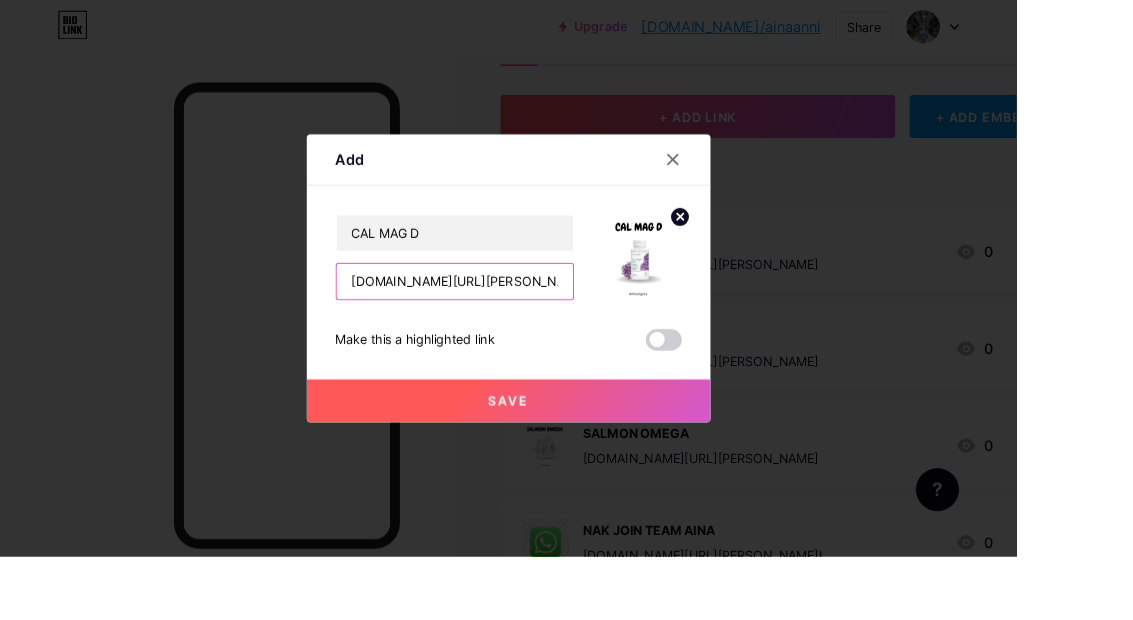 click on "[DOMAIN_NAME][URL][PERSON_NAME]!" at bounding box center (507, 314) 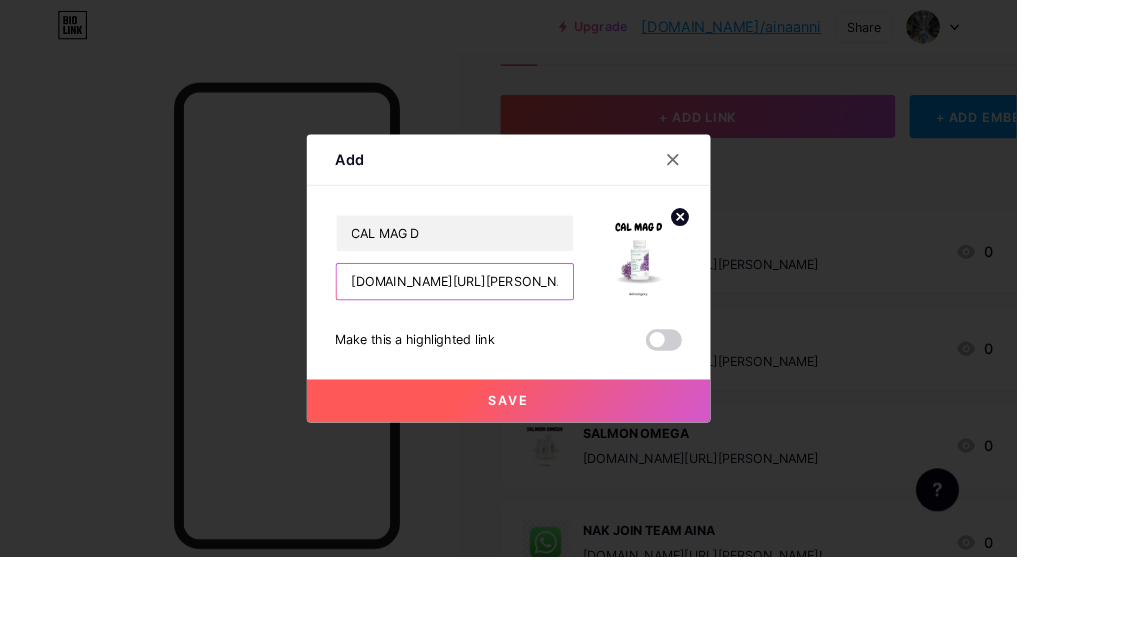 type on "[DOMAIN_NAME][URL][PERSON_NAME]" 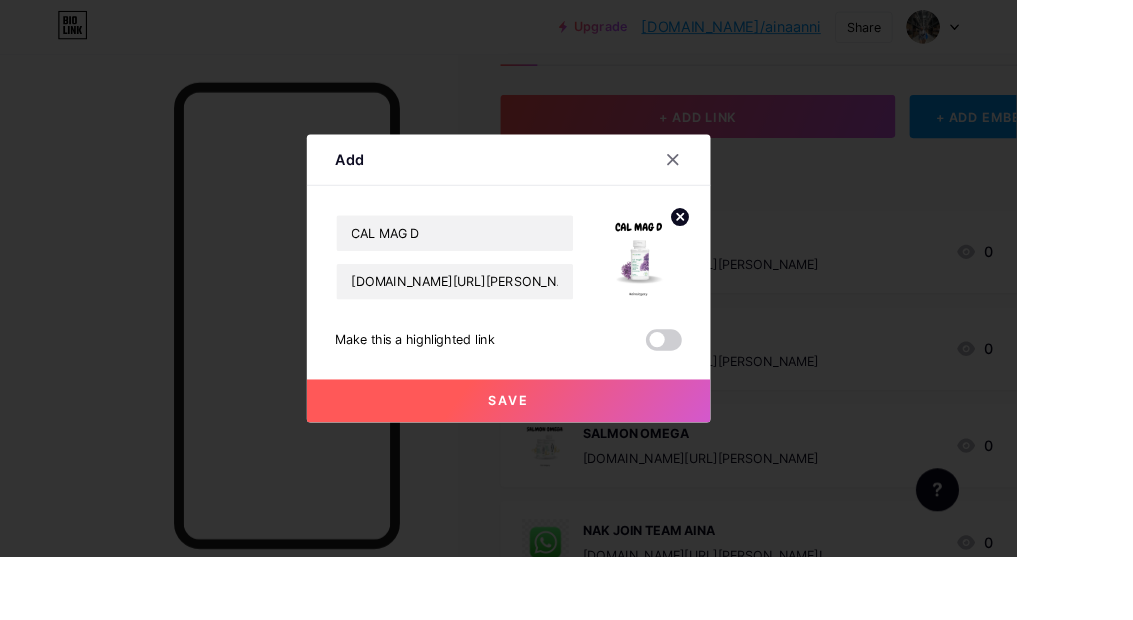 click on "Save" at bounding box center [567, 447] 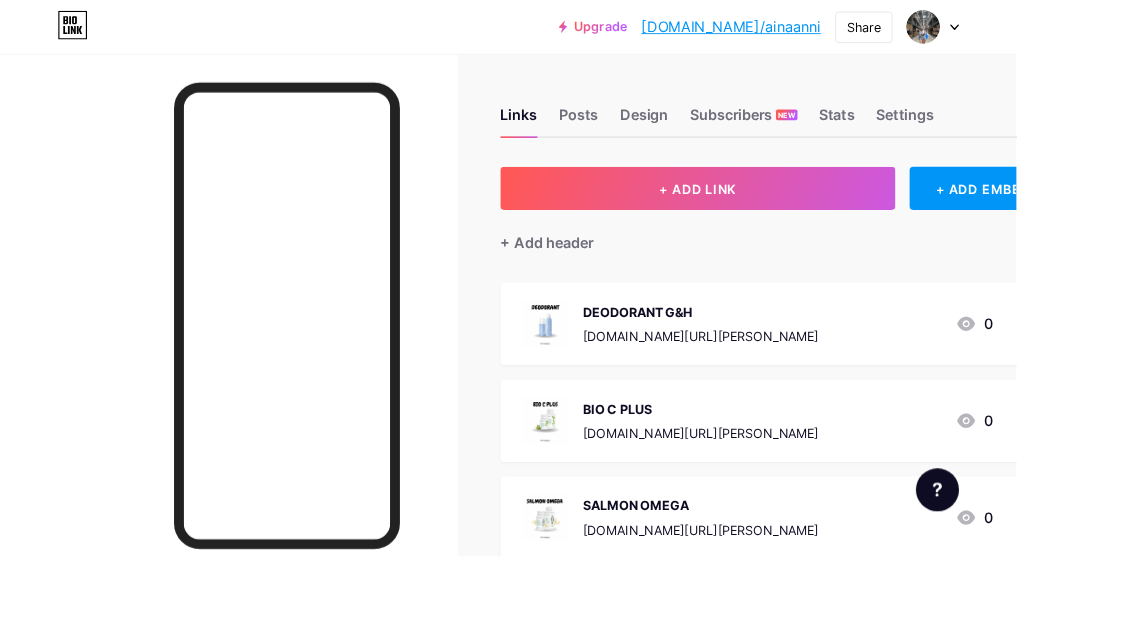 scroll, scrollTop: 29, scrollLeft: 65, axis: both 